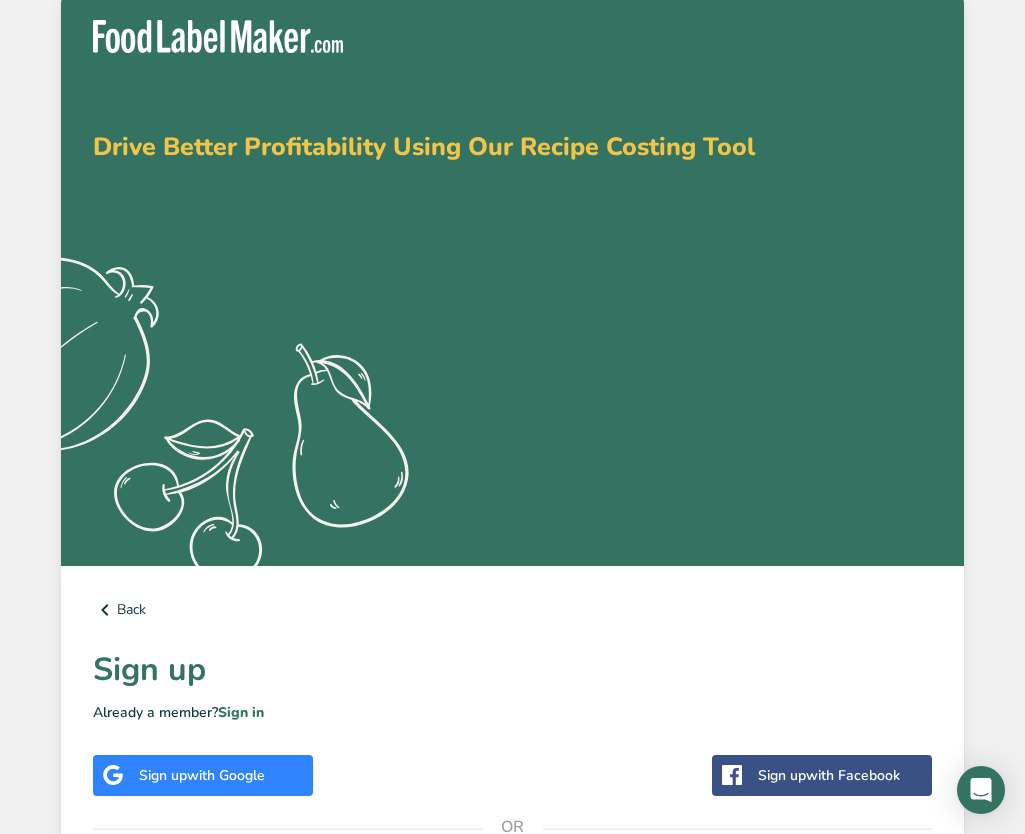scroll, scrollTop: 0, scrollLeft: 0, axis: both 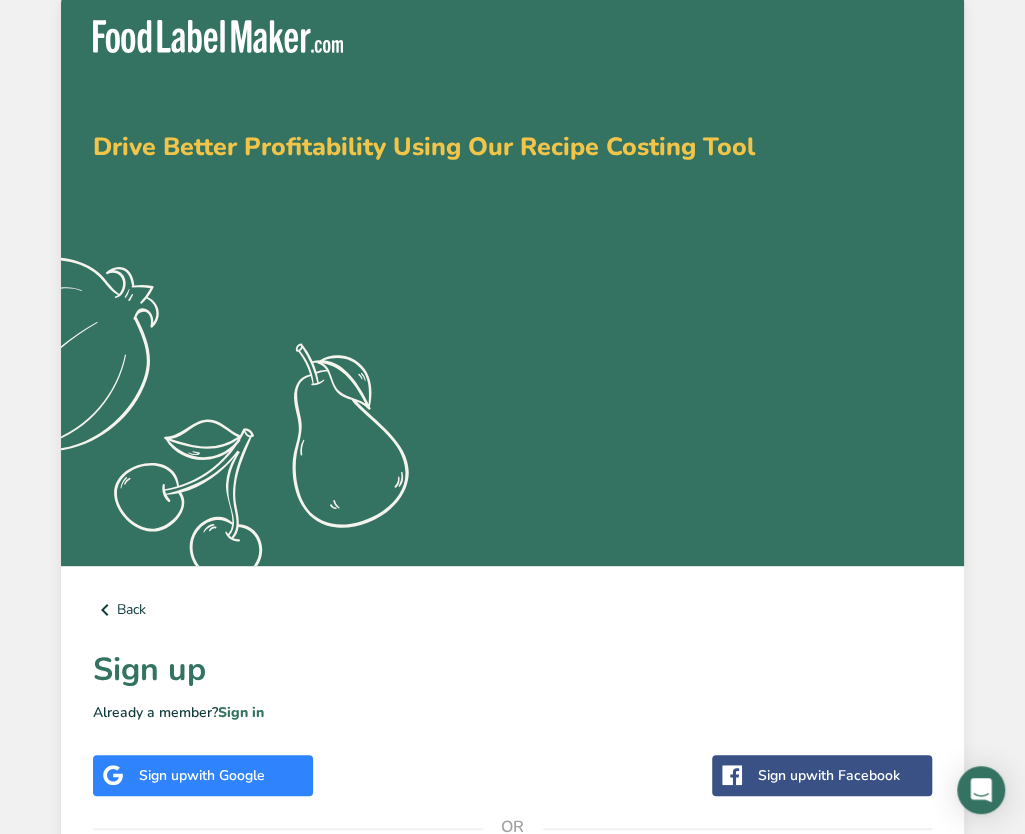 click at bounding box center (512, 906) 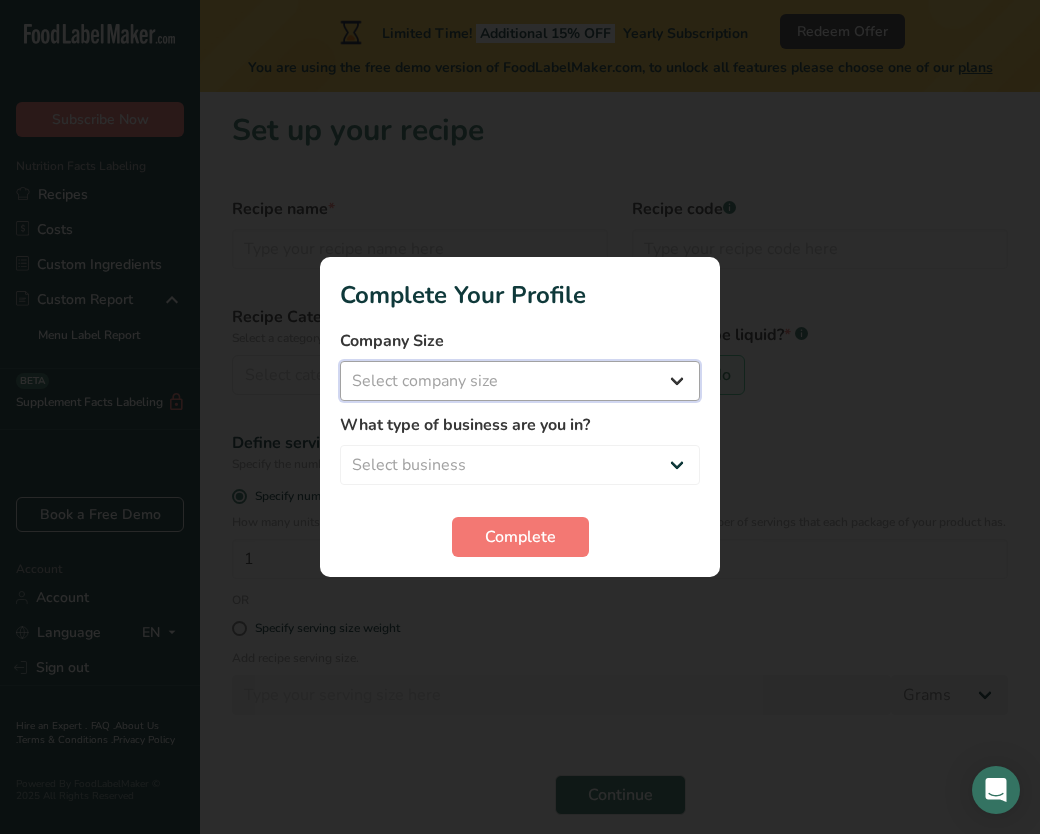 click on "Select company size
Fewer than 10 Employees
10 to 50 Employees
51 to 500 Employees
Over 500 Employees" at bounding box center (520, 381) 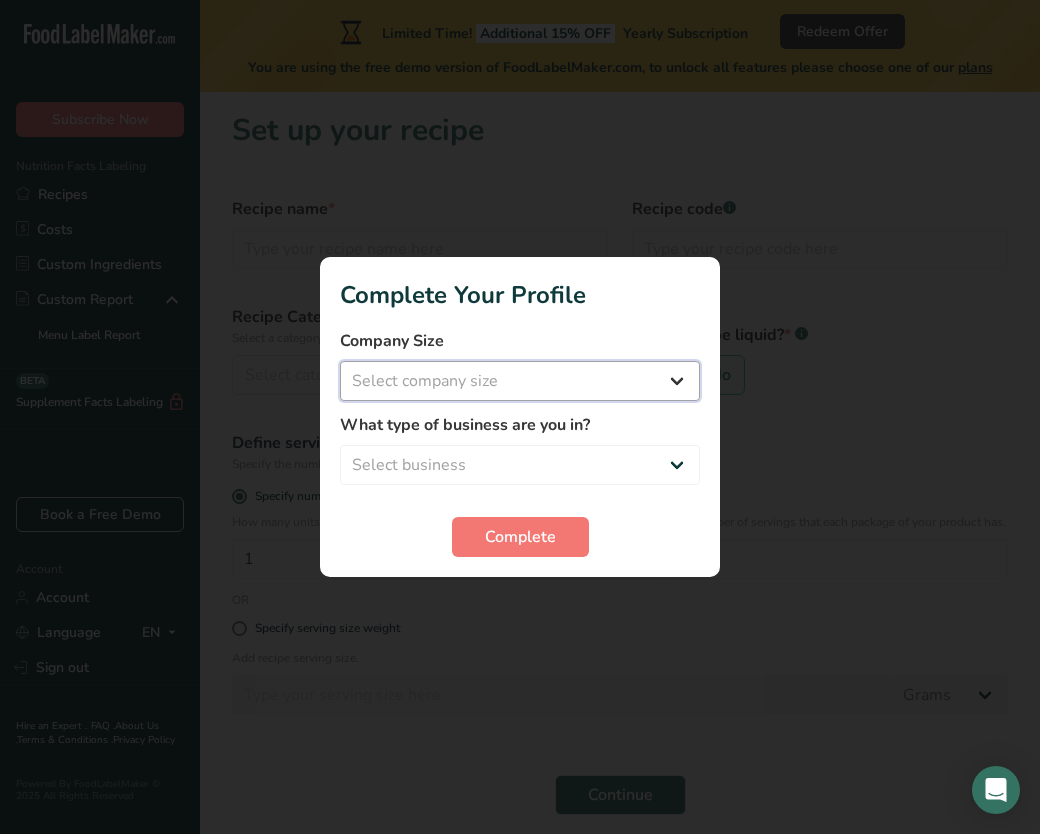 select on "2" 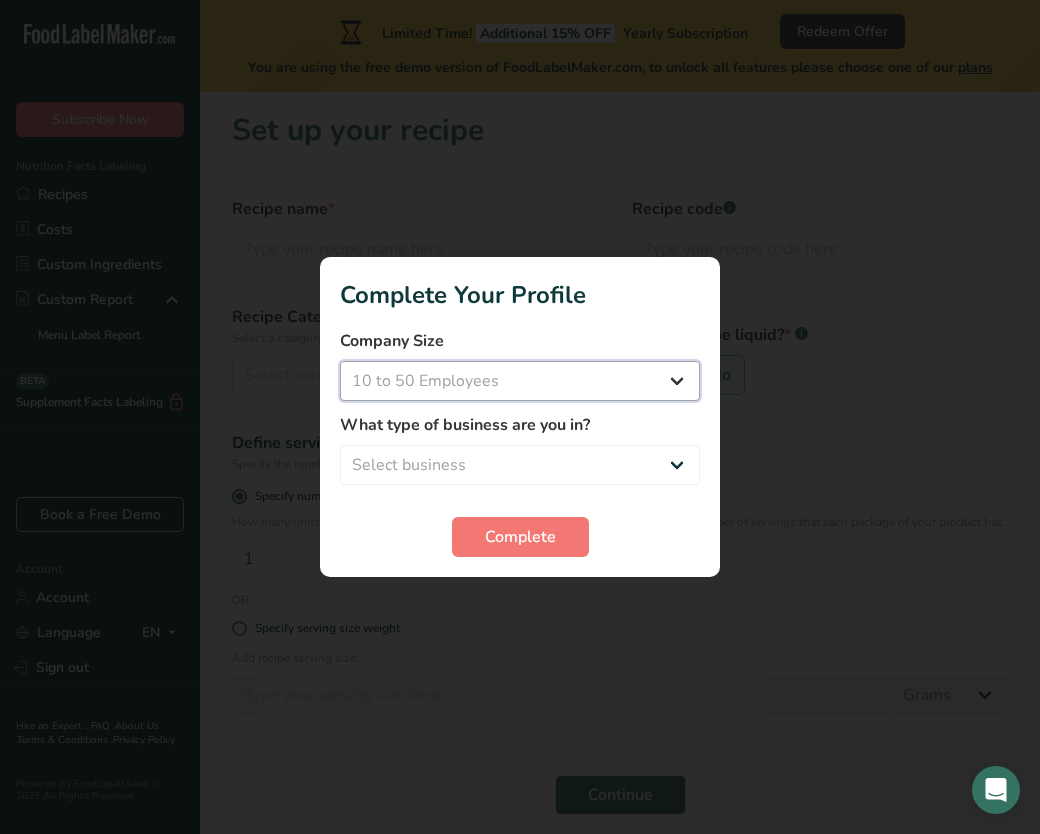 click on "Select company size
Fewer than 10 Employees
10 to 50 Employees
51 to 500 Employees
Over 500 Employees" at bounding box center (520, 381) 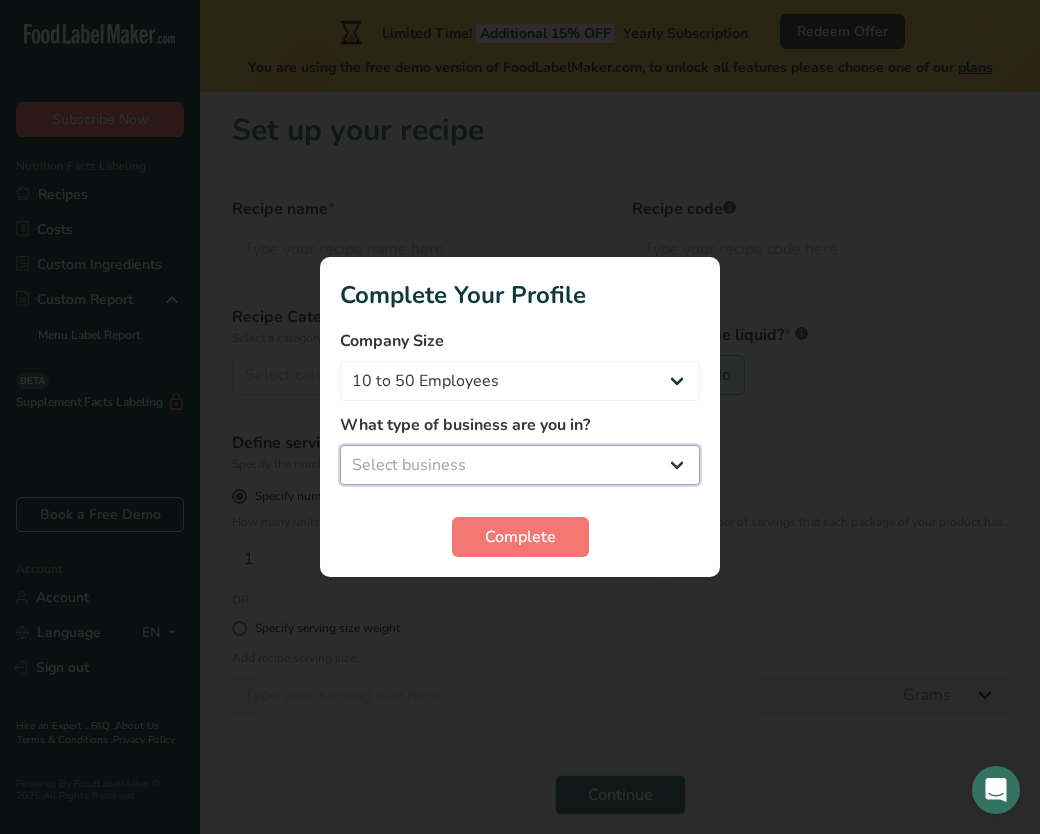 click on "Select business
Packaged Food Manufacturer
Restaurant & Cafe
Bakery
Meal Plans & Catering Company
Nutritionist
Food Blogger
Personal Trainer
Other" at bounding box center [520, 465] 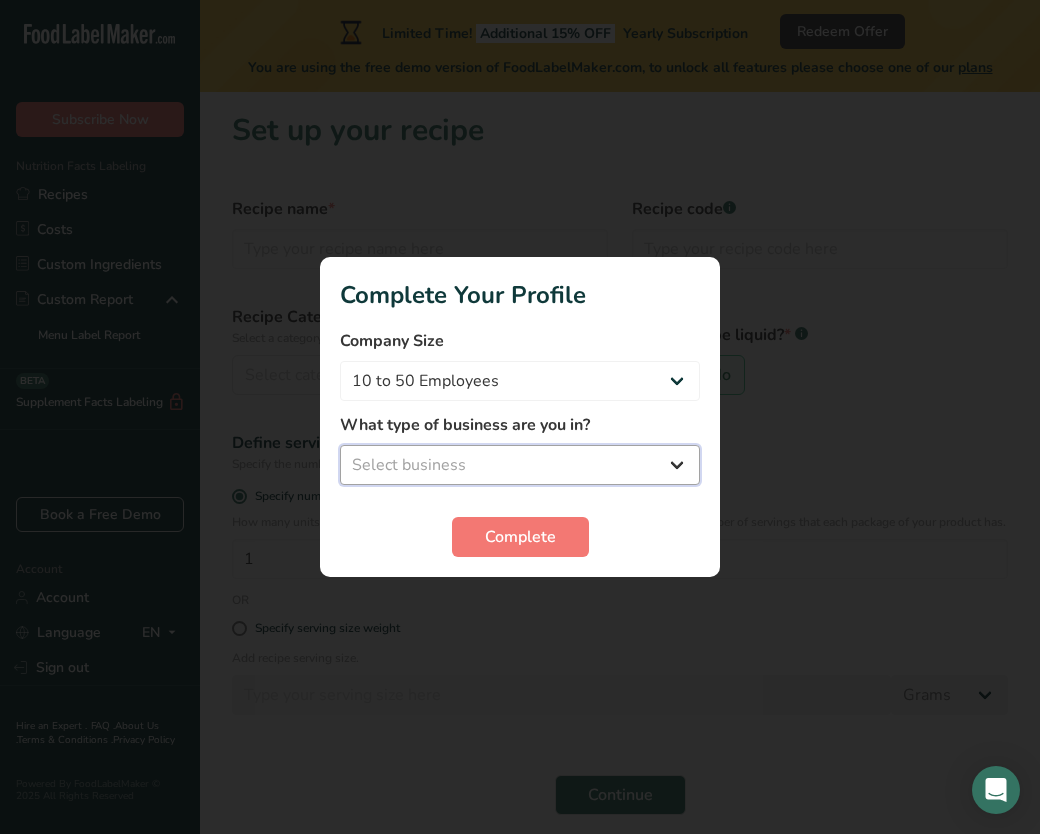 select on "1" 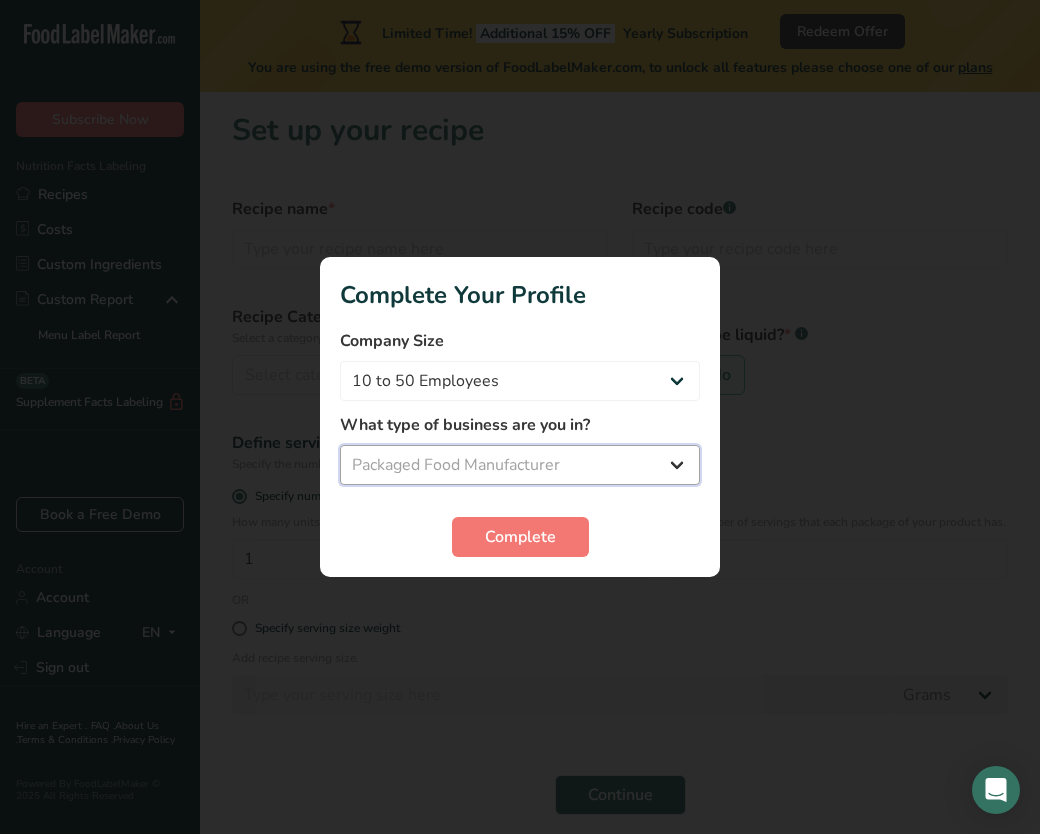 click on "Select business
Packaged Food Manufacturer
Restaurant & Cafe
Bakery
Meal Plans & Catering Company
Nutritionist
Food Blogger
Personal Trainer
Other" at bounding box center (520, 465) 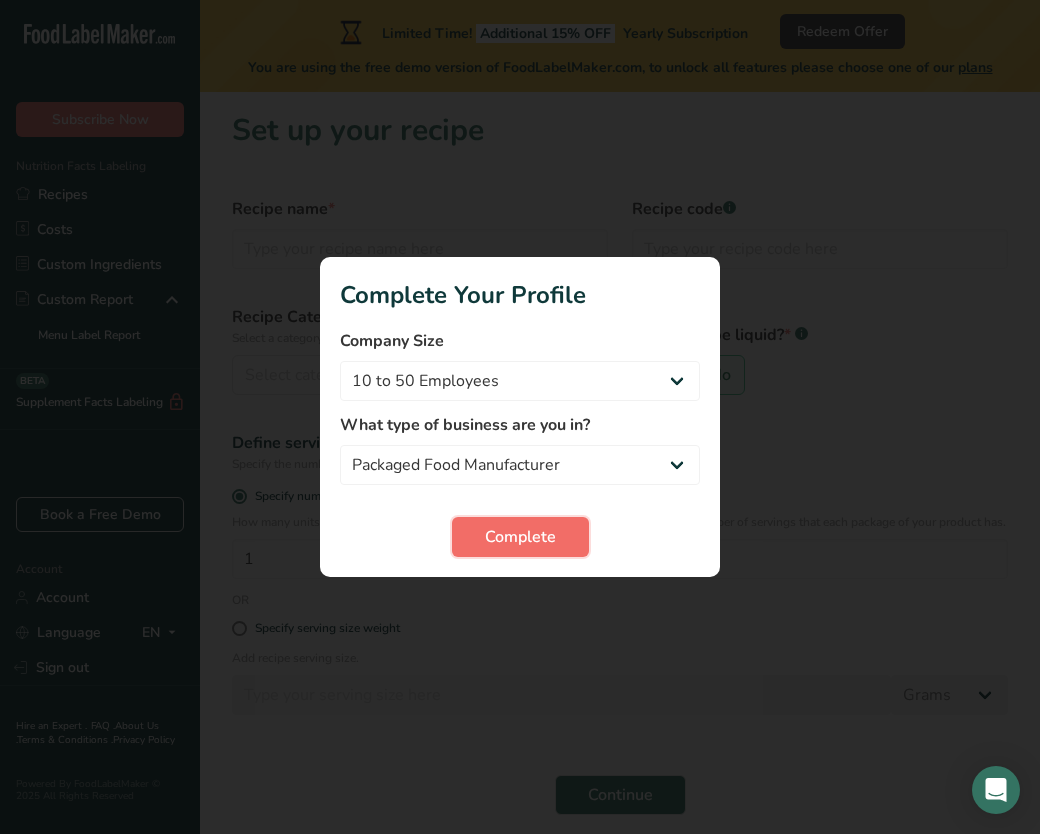 click on "Complete" at bounding box center [520, 537] 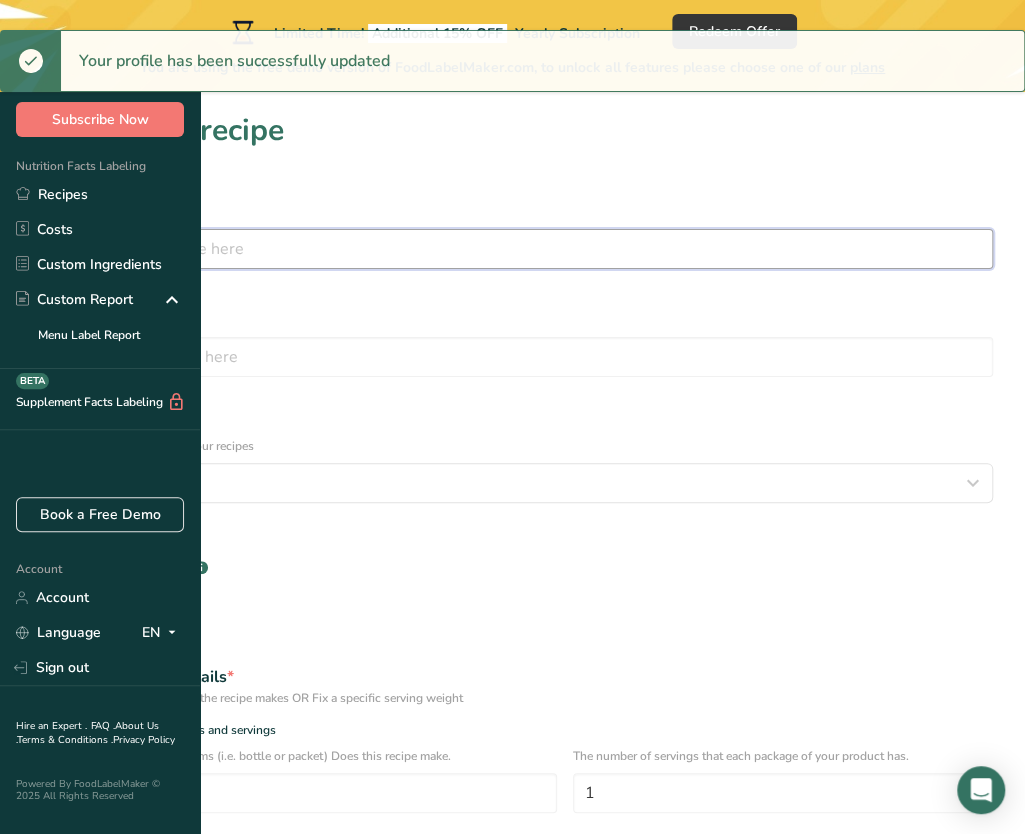 click at bounding box center [512, 249] 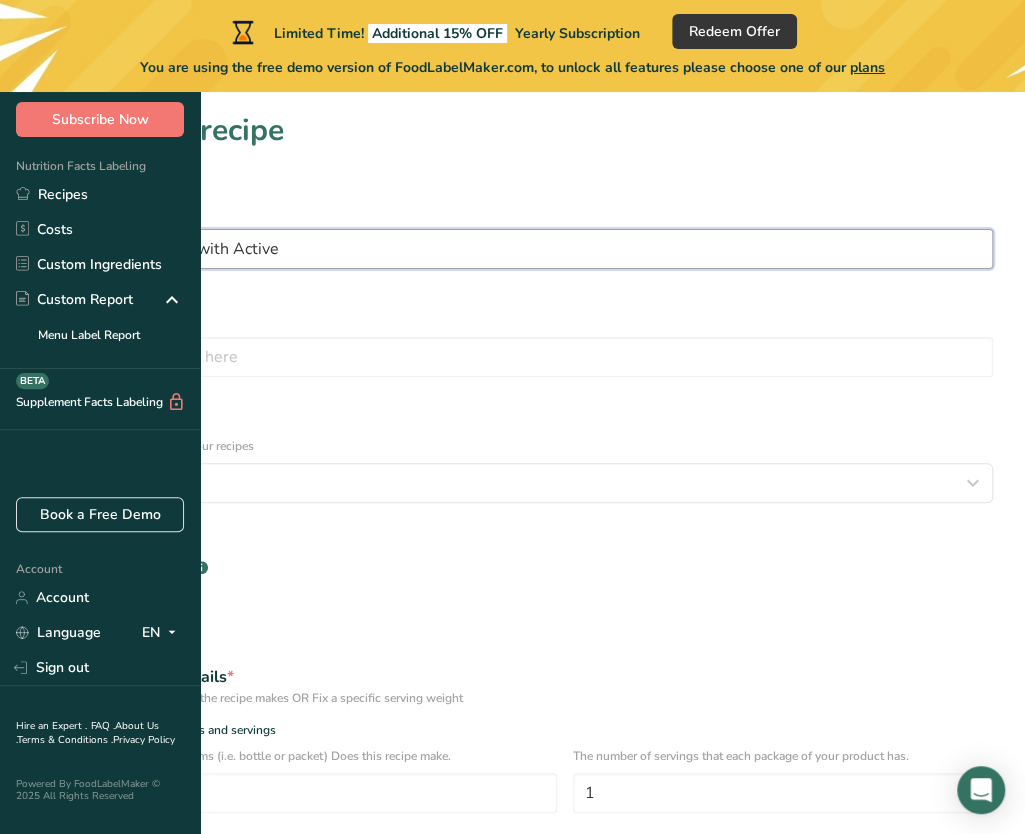type on "Gummy Formulation with Active" 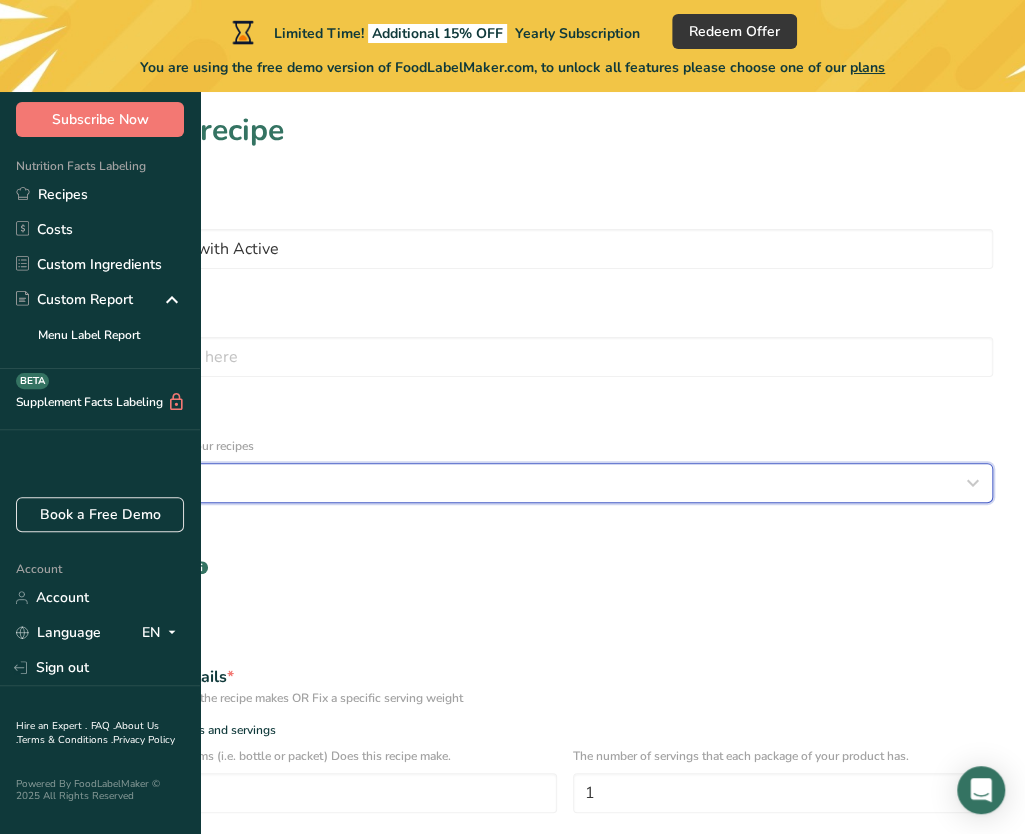 click on "Select category" at bounding box center (101, 483) 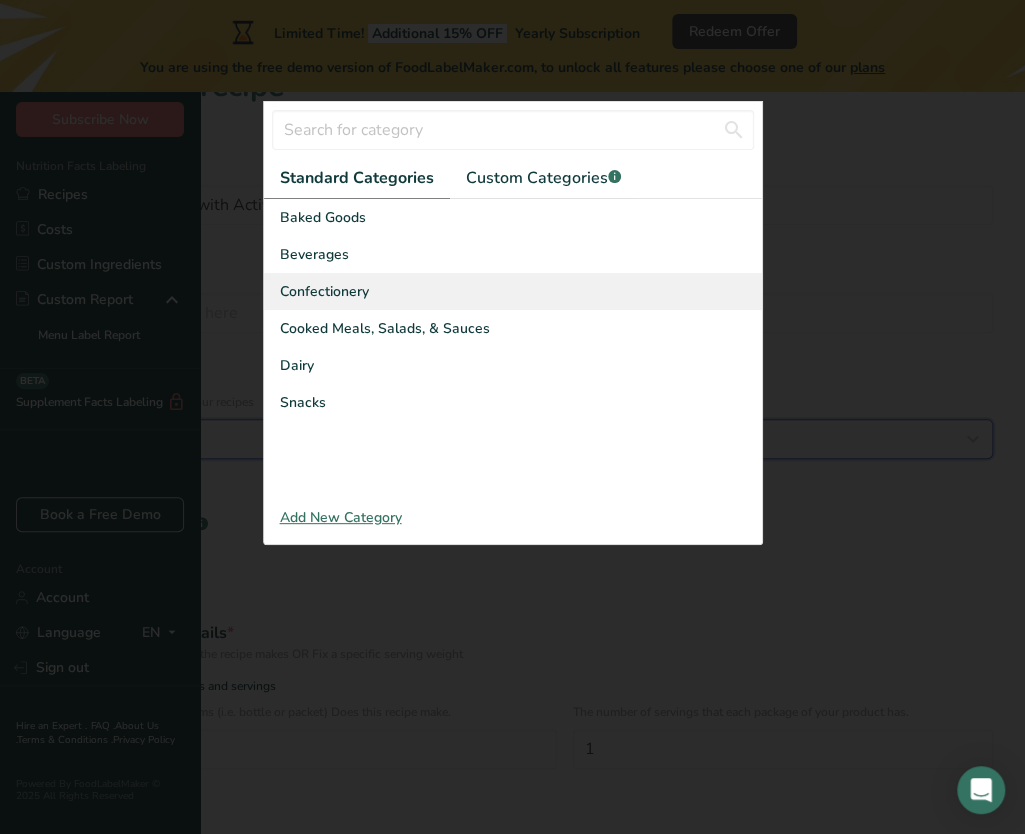 scroll, scrollTop: 0, scrollLeft: 0, axis: both 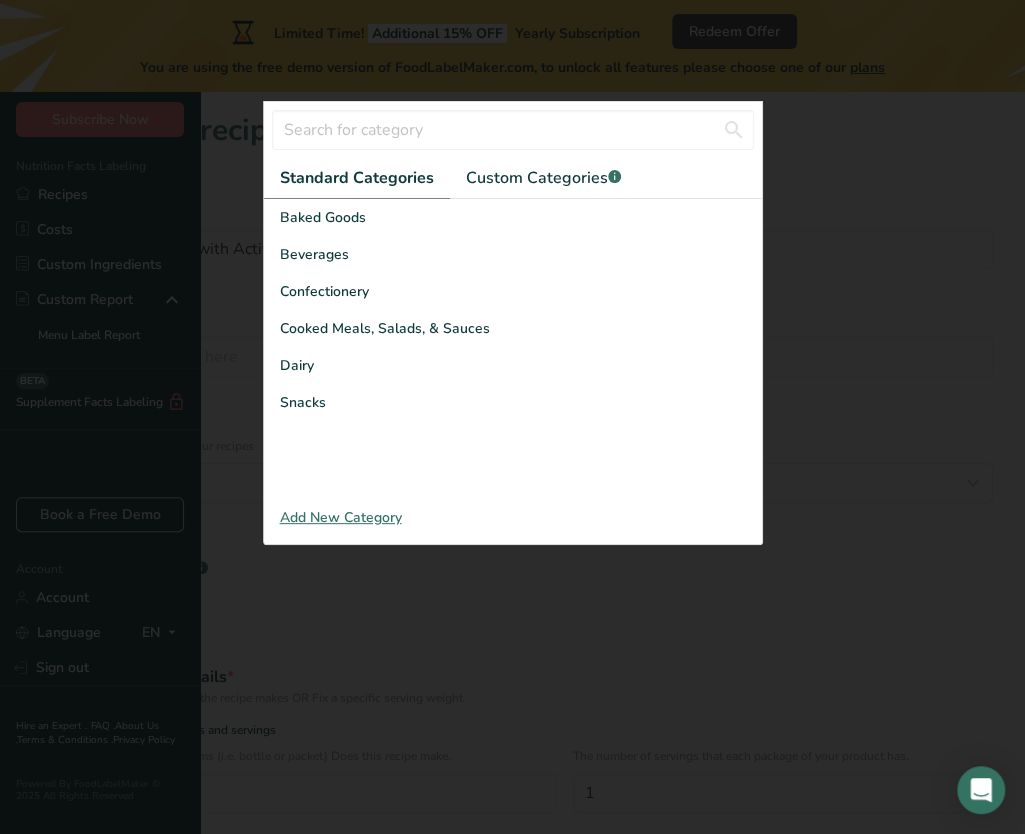 click on "Standard Categories
Custom Categories
.a-a{fill:#347362;}.b-a{fill:#fff;}" at bounding box center (513, 178) 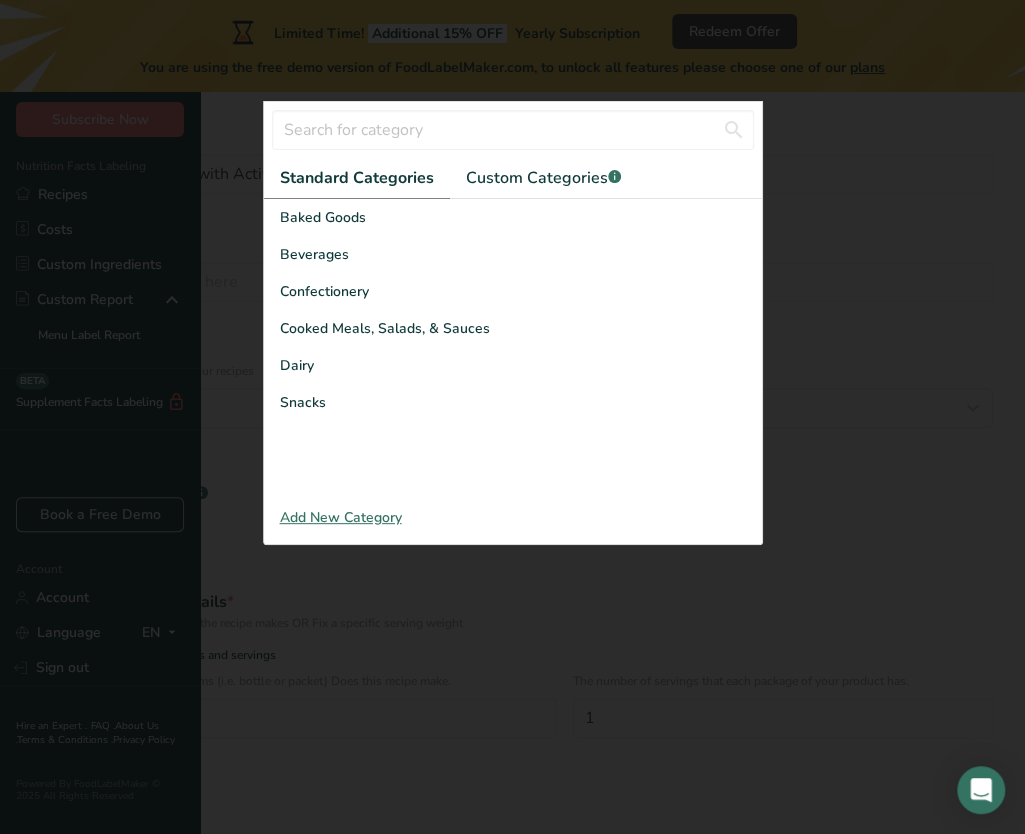 scroll, scrollTop: 74, scrollLeft: 0, axis: vertical 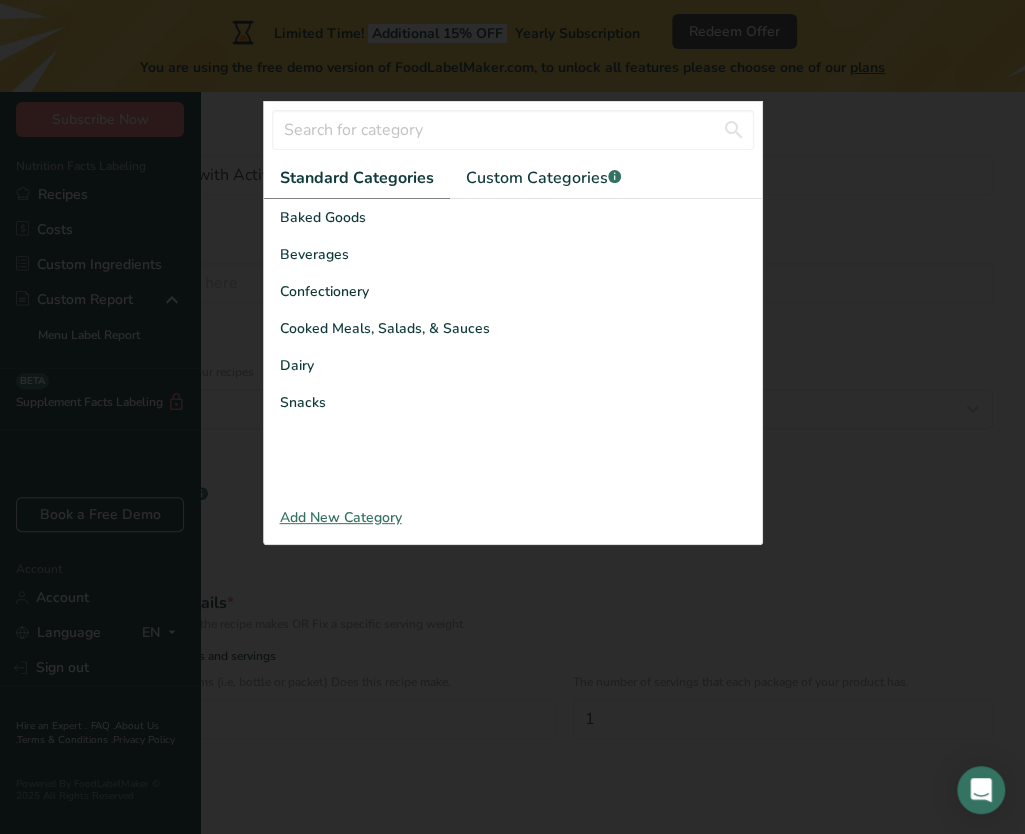 click on "Add New Category" at bounding box center (513, 517) 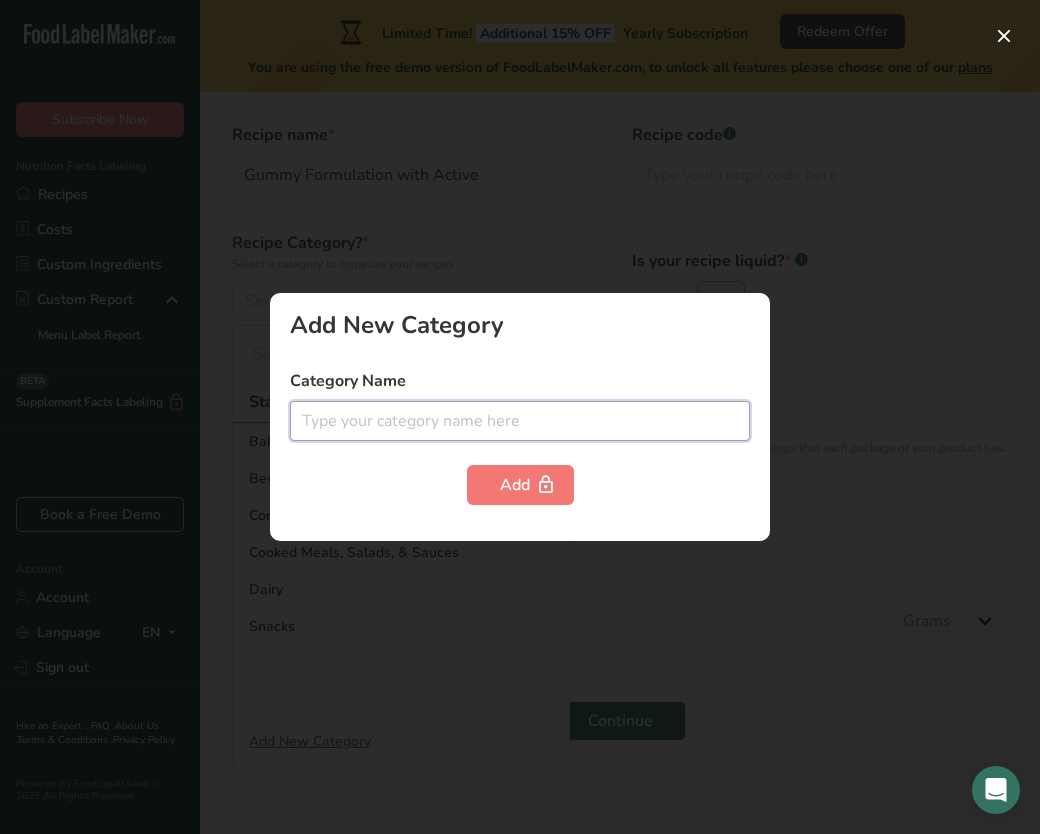 click at bounding box center [520, 421] 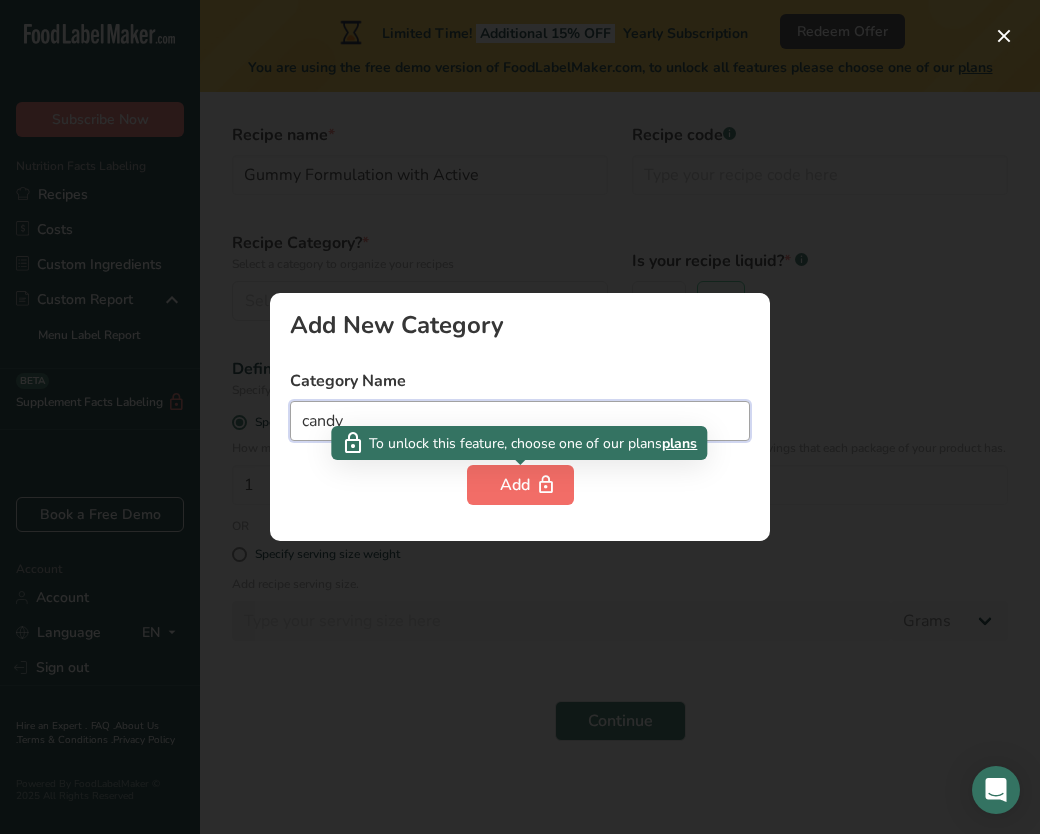 type on "candy" 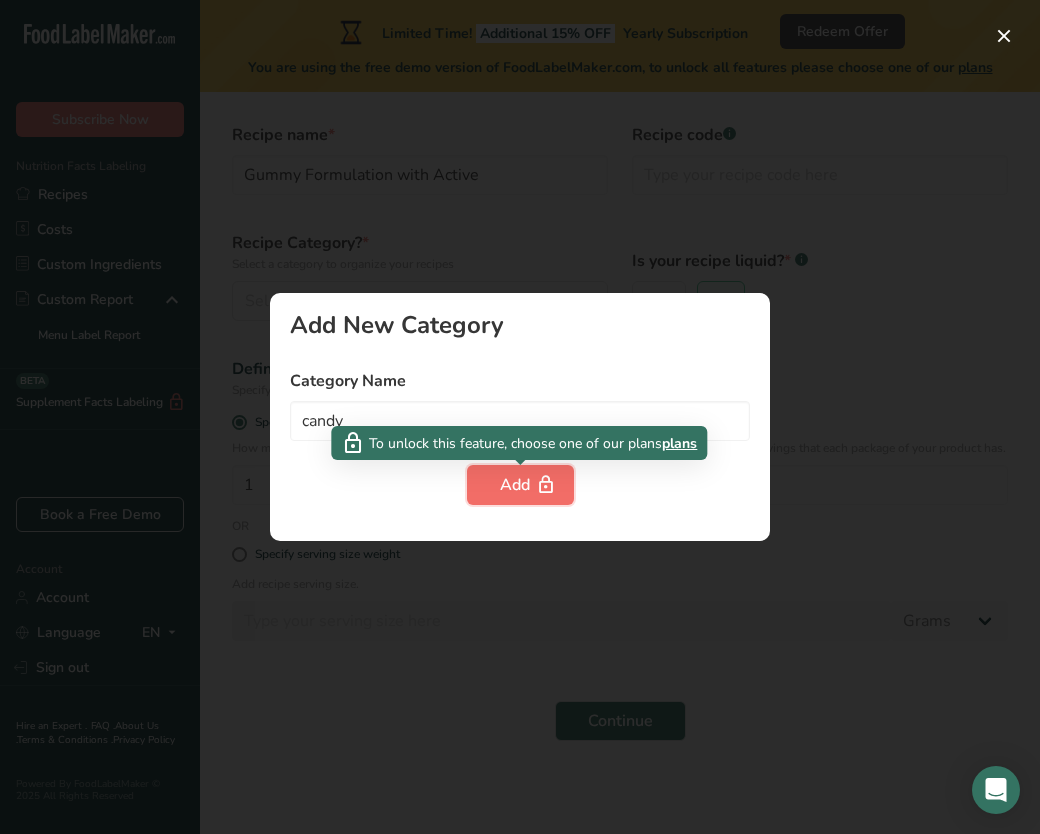 click on "Add" at bounding box center (520, 485) 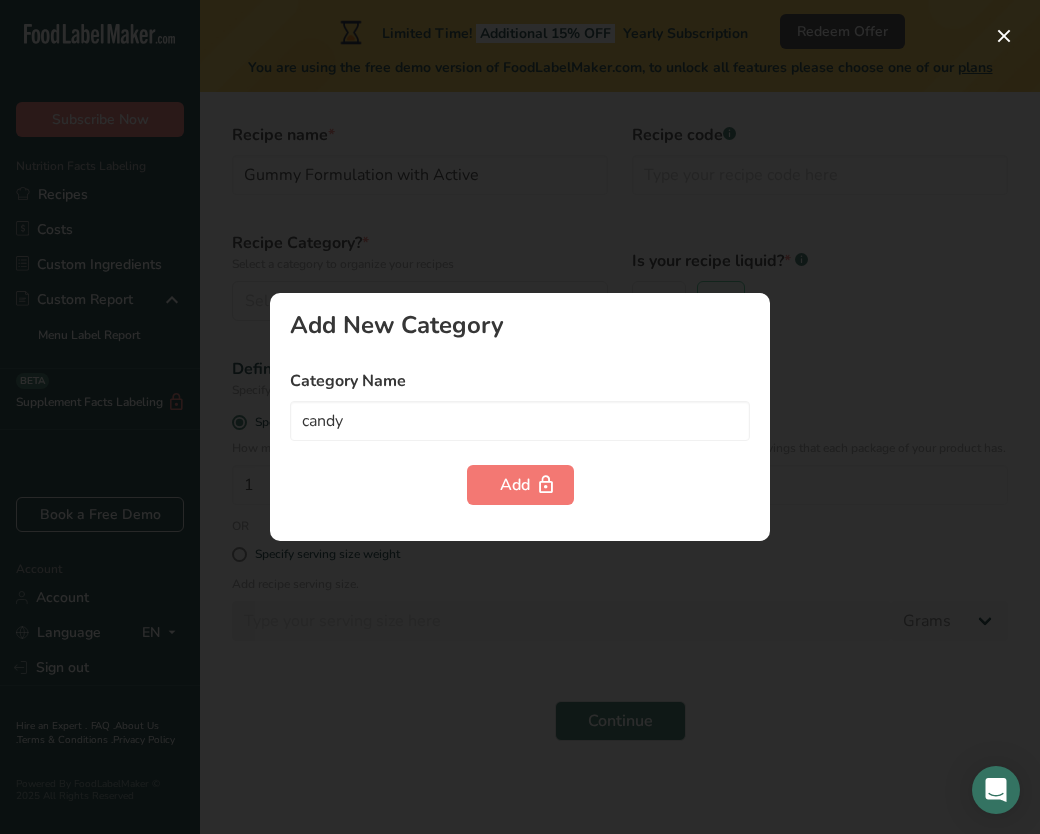 click at bounding box center (520, 417) 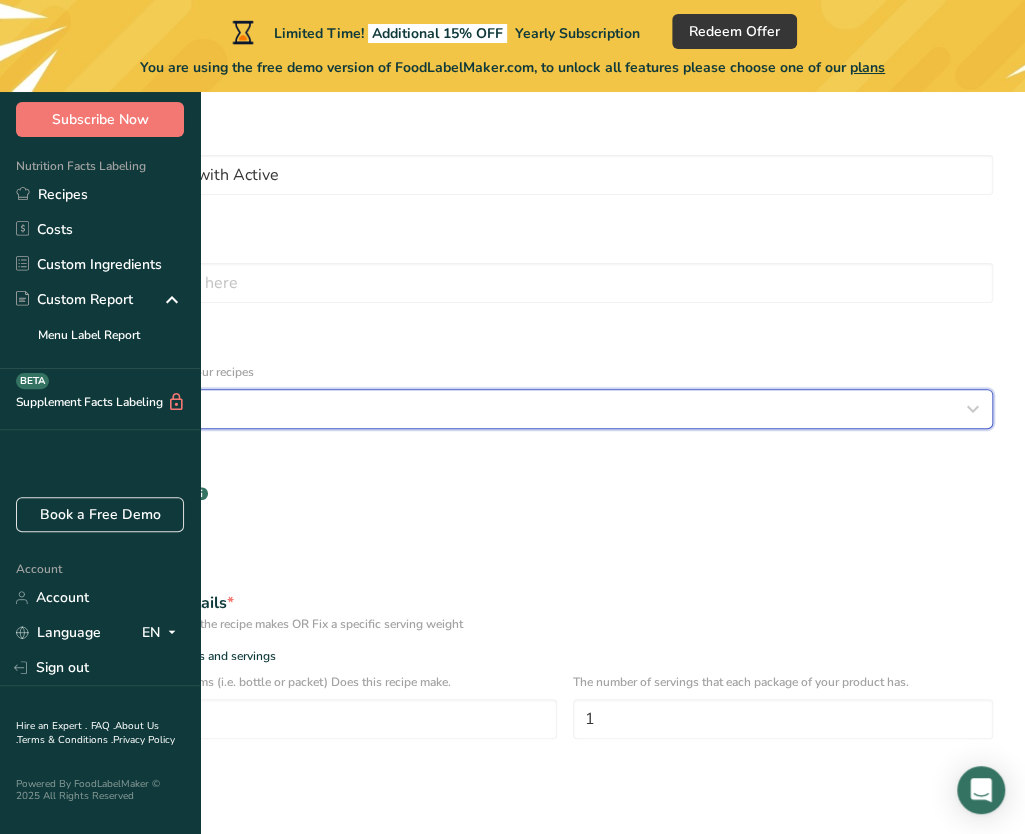 click on "Select category" at bounding box center [101, 409] 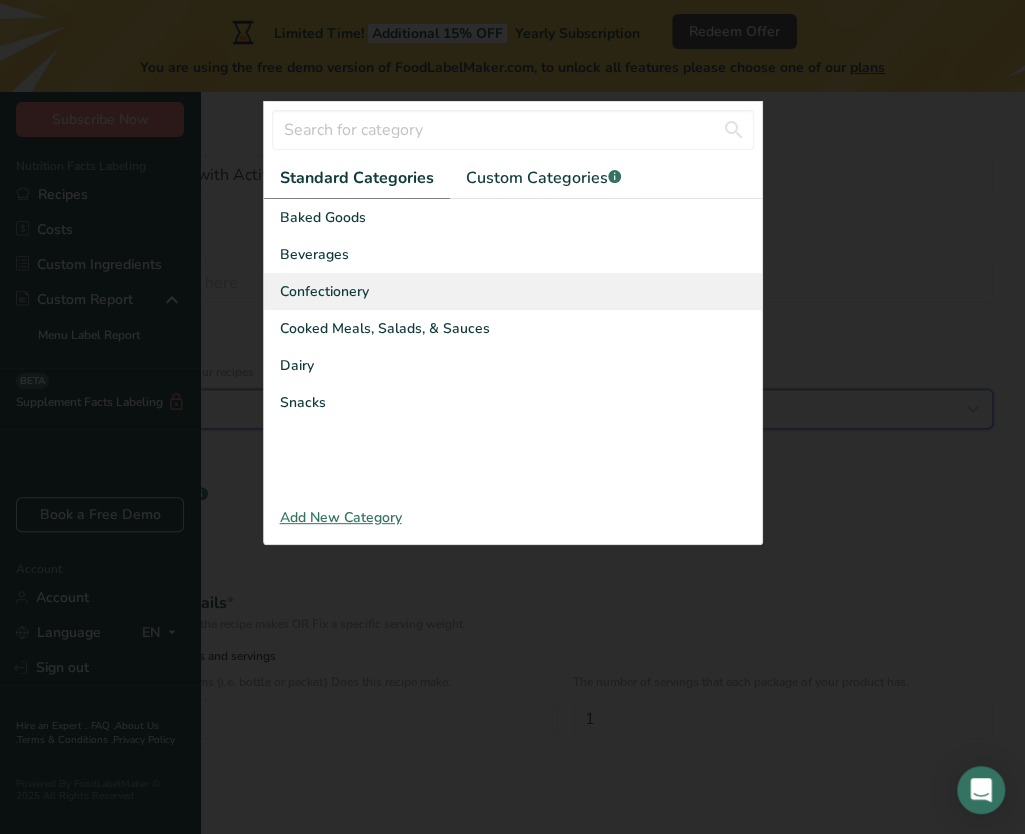 drag, startPoint x: 310, startPoint y: 297, endPoint x: 336, endPoint y: 533, distance: 237.42789 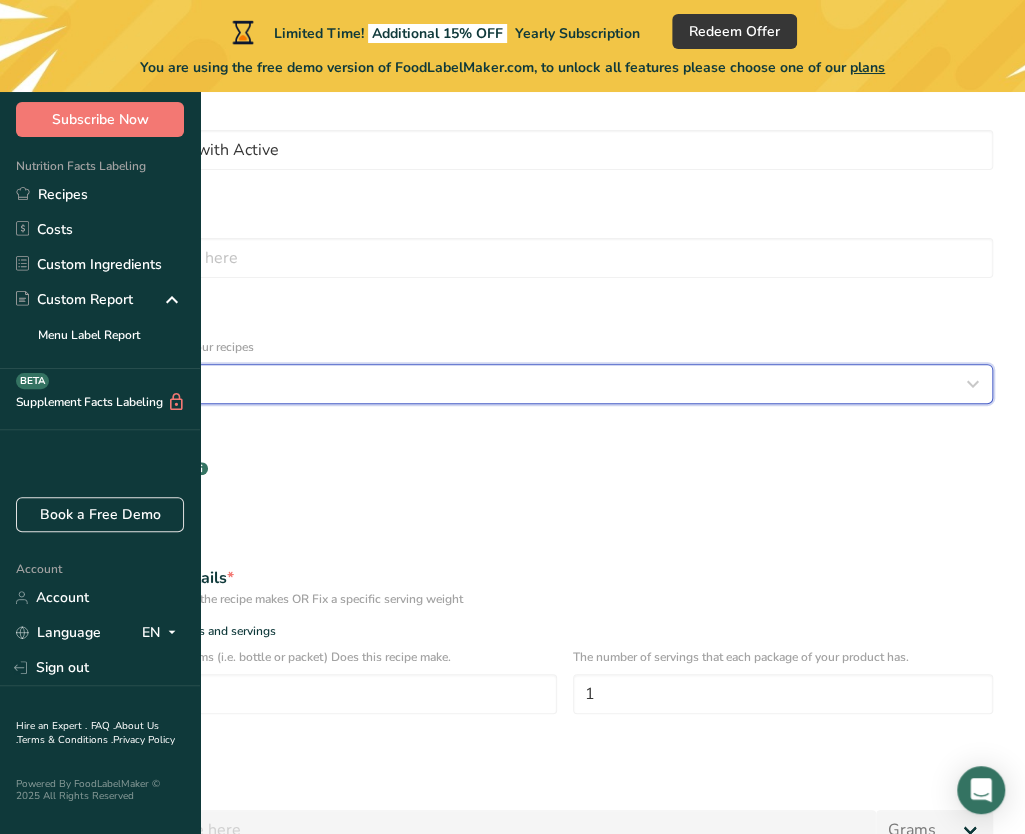 scroll, scrollTop: 100, scrollLeft: 0, axis: vertical 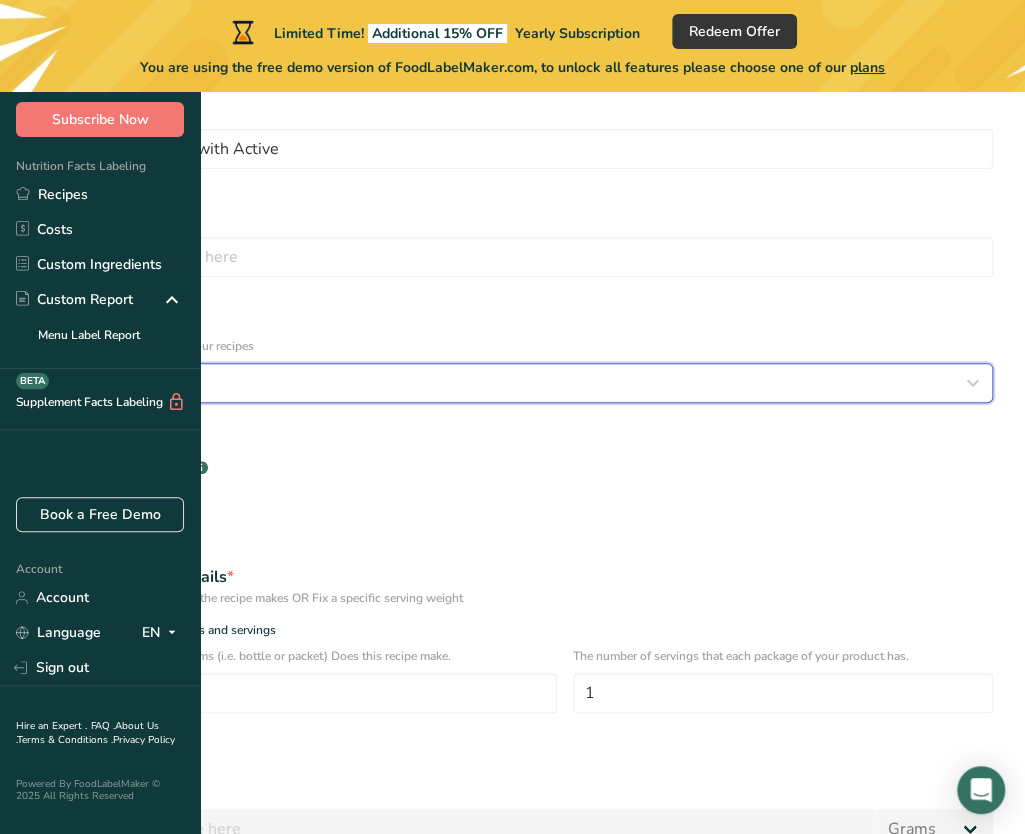 click on "Select category" at bounding box center [506, 383] 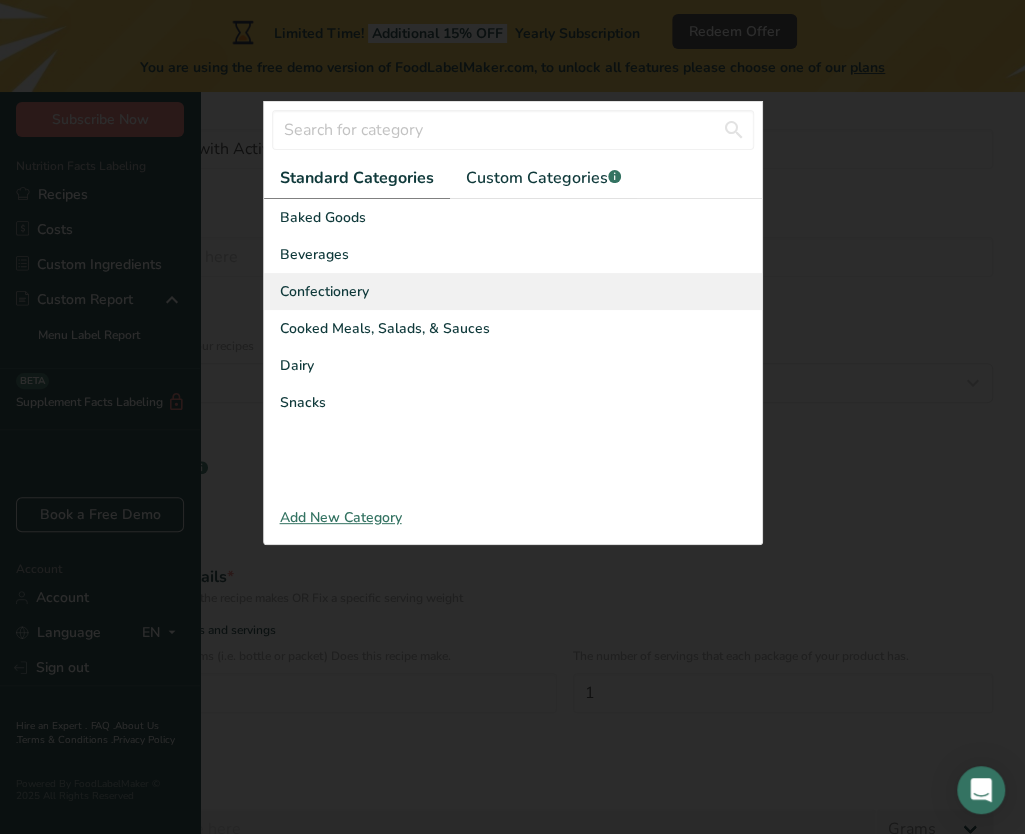 click on "Confectionery" at bounding box center [324, 291] 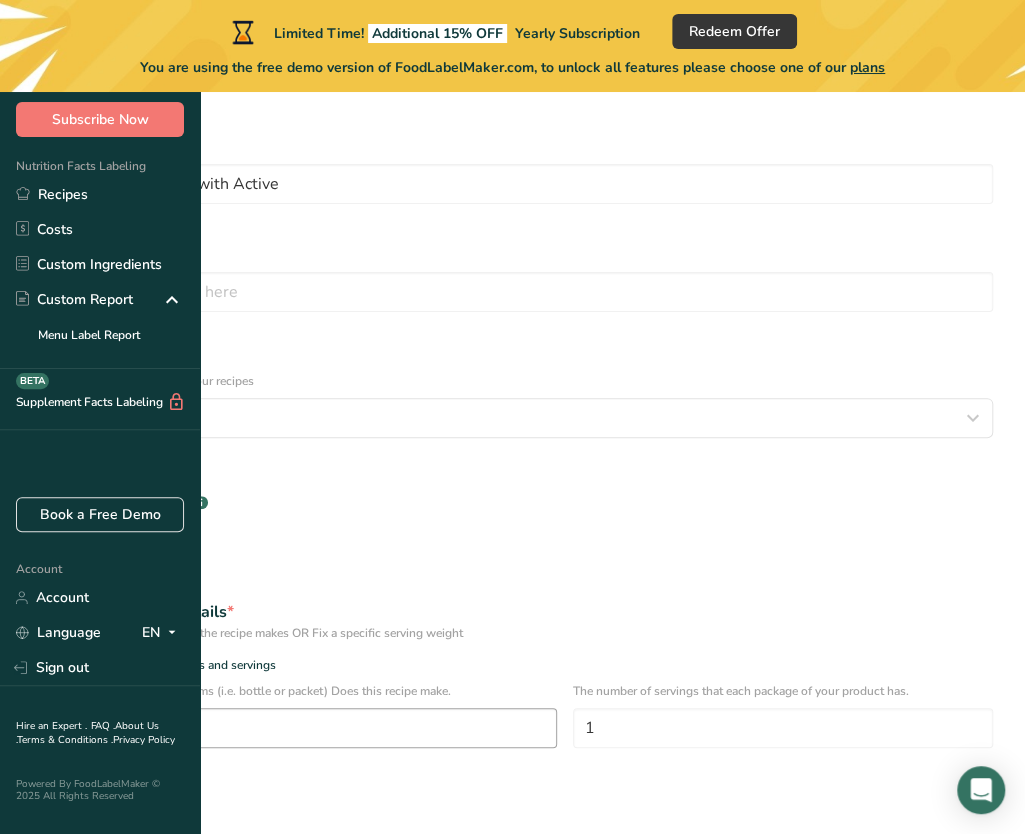 scroll, scrollTop: 66, scrollLeft: 0, axis: vertical 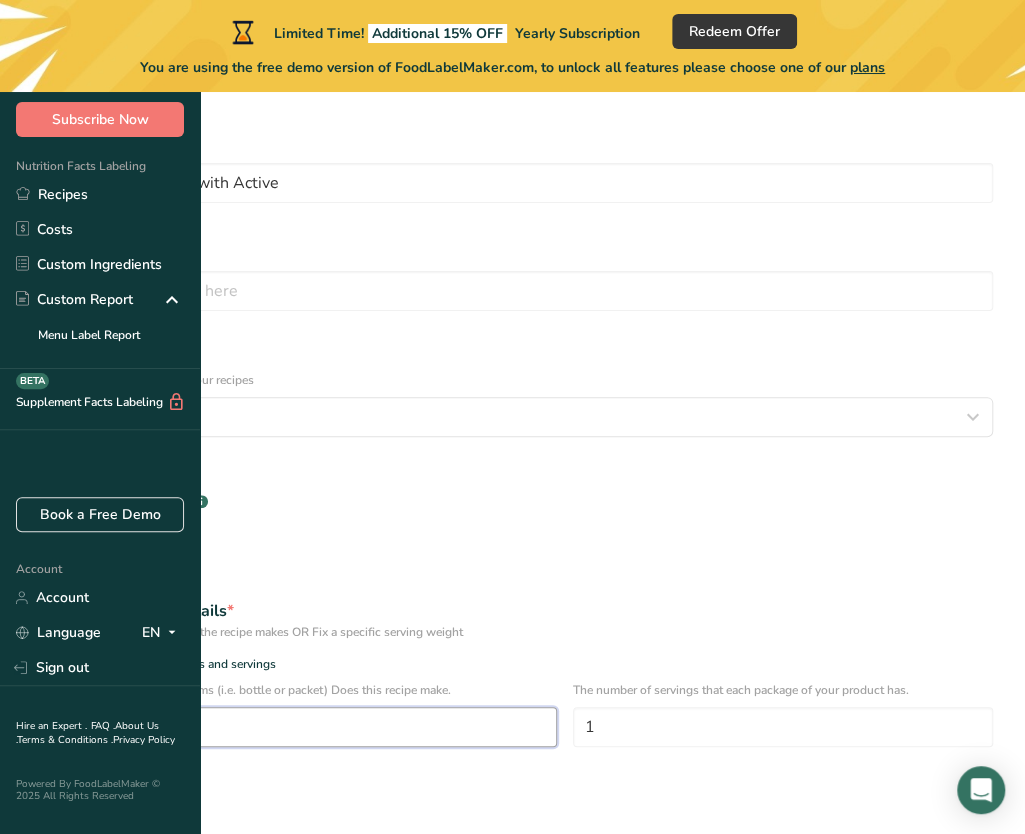 click on "1" at bounding box center [294, 727] 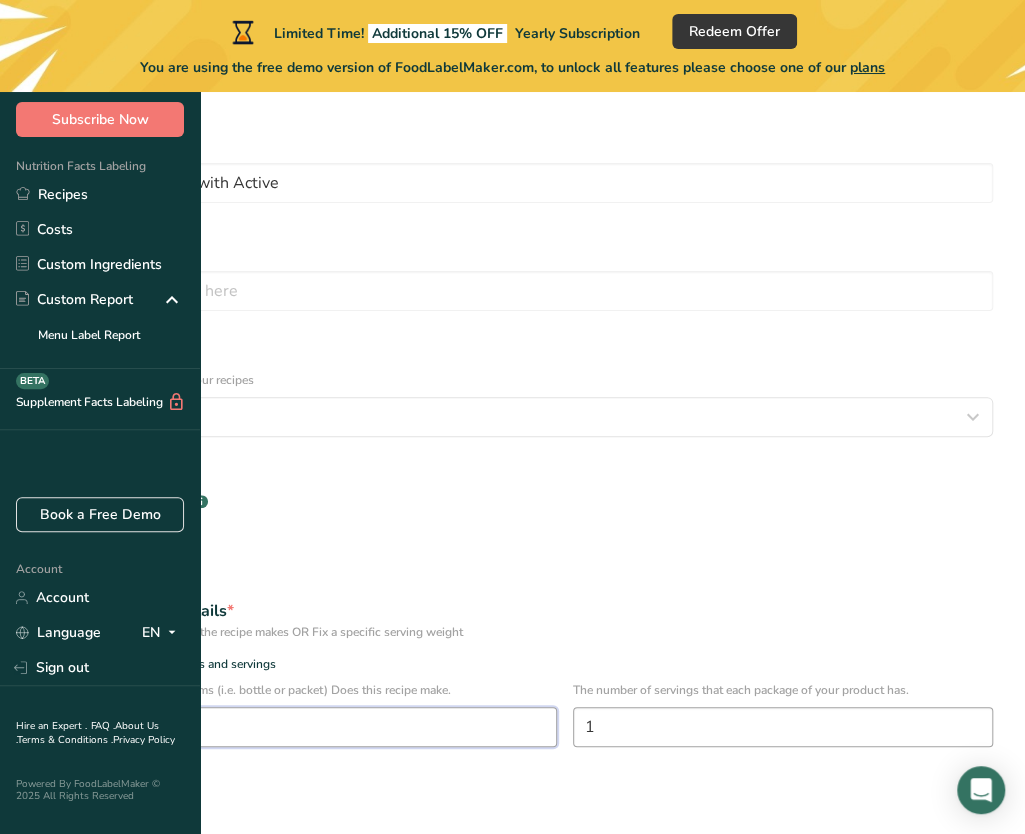 type on "111" 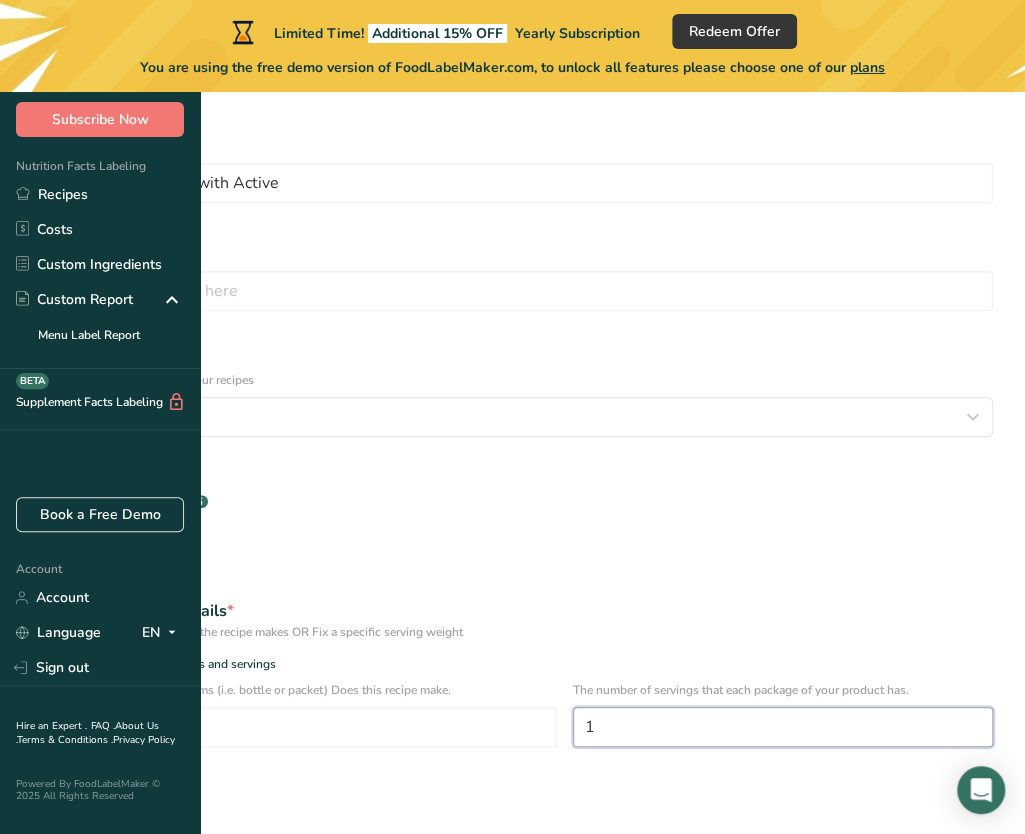 click on "1" at bounding box center [783, 727] 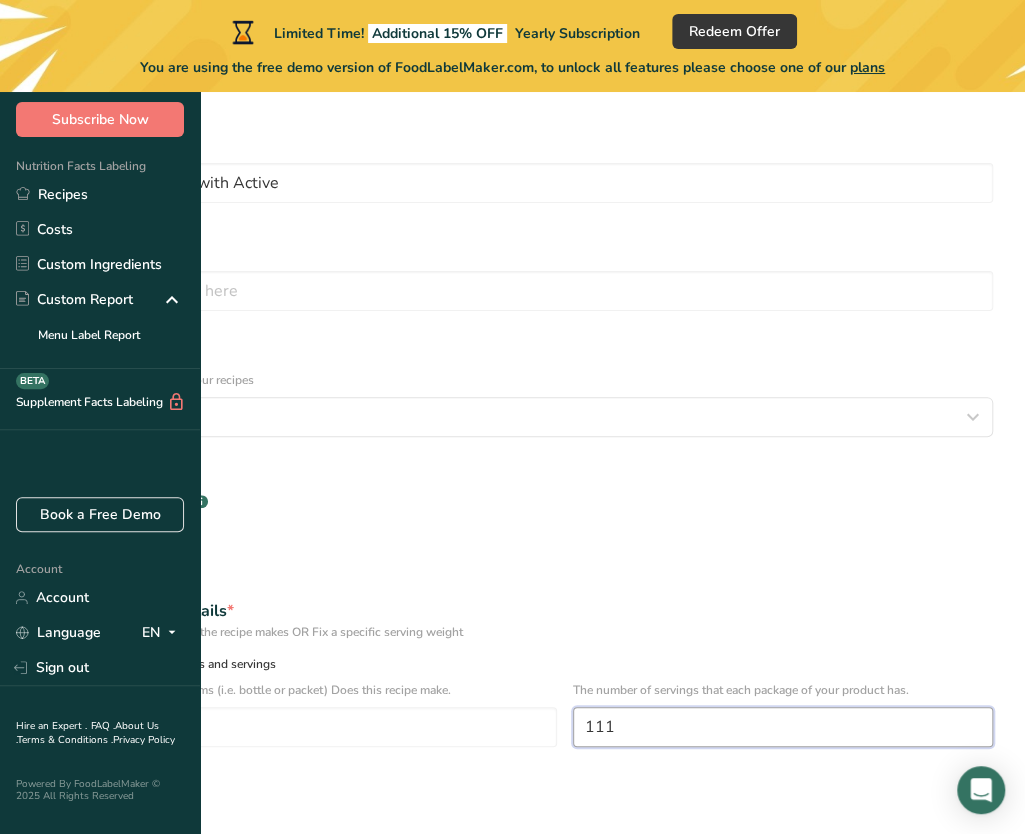 type on "111" 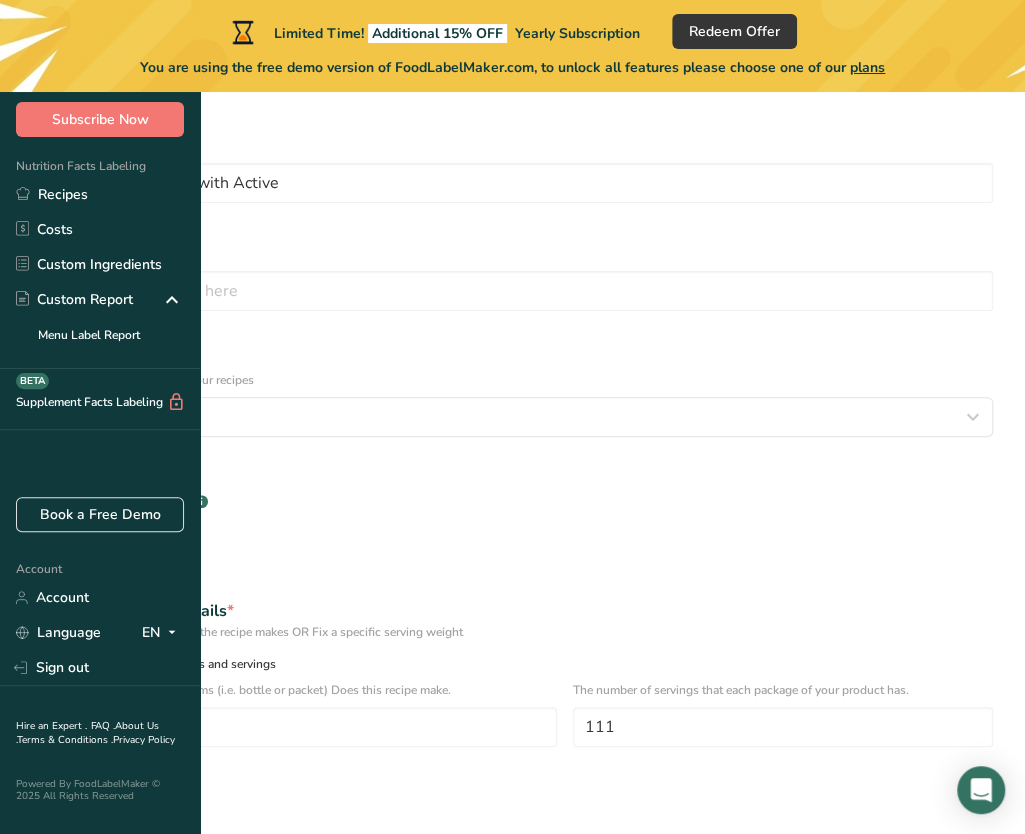 click on "Specify number of packages and servings" at bounding box center [512, 664] 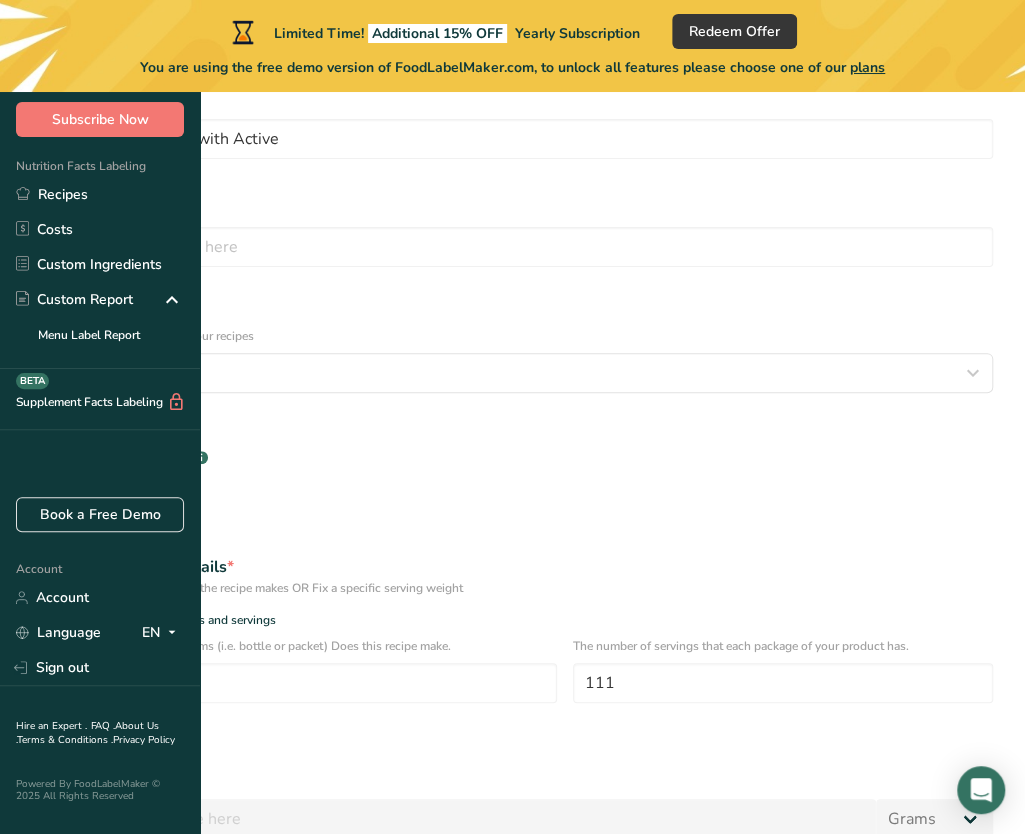 scroll, scrollTop: 120, scrollLeft: 0, axis: vertical 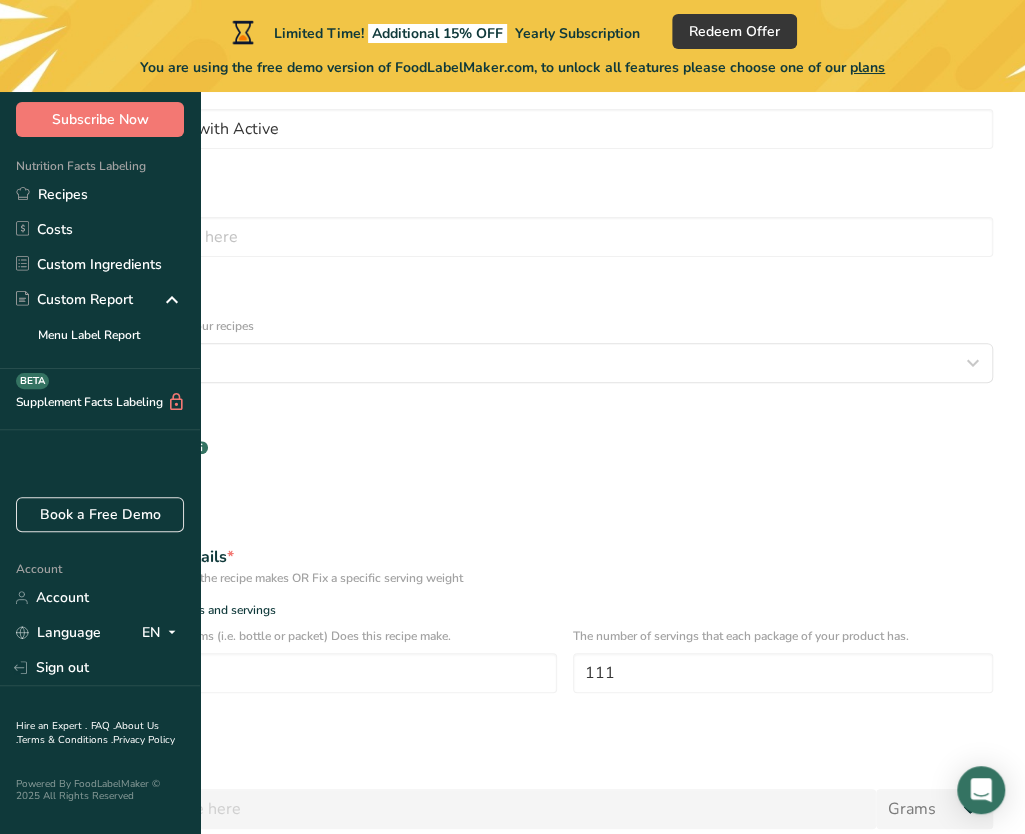 click on "Specify serving size weight" at bounding box center (127, 742) 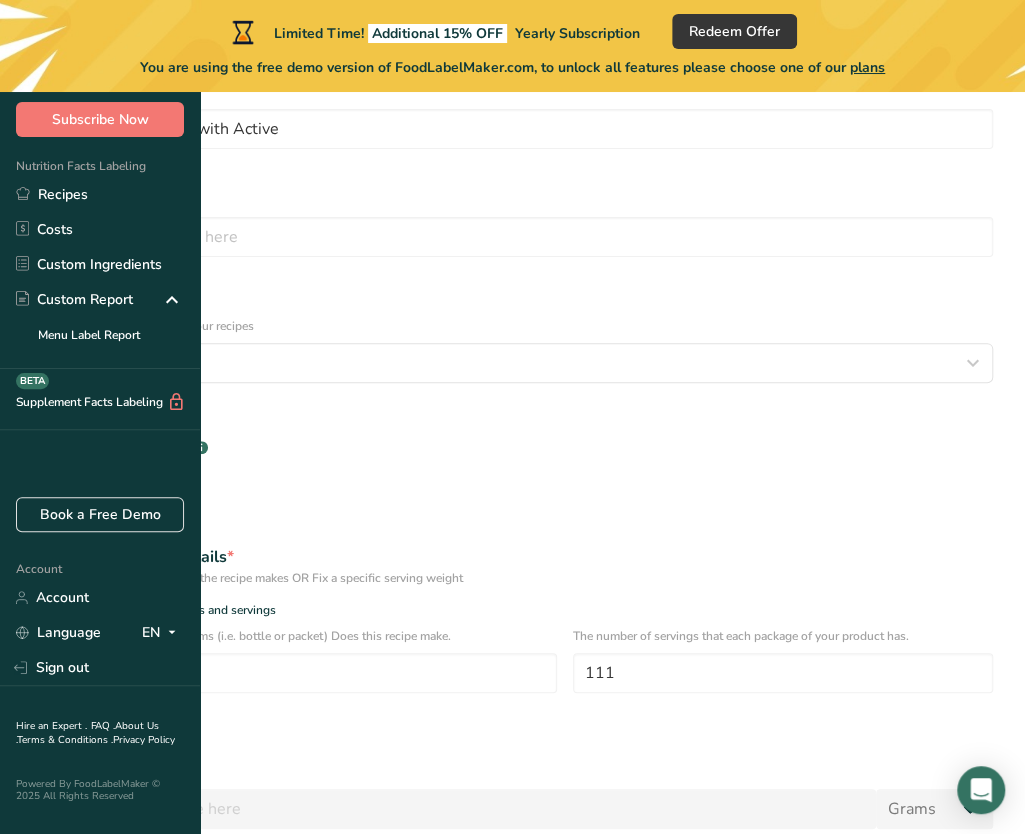 radio on "false" 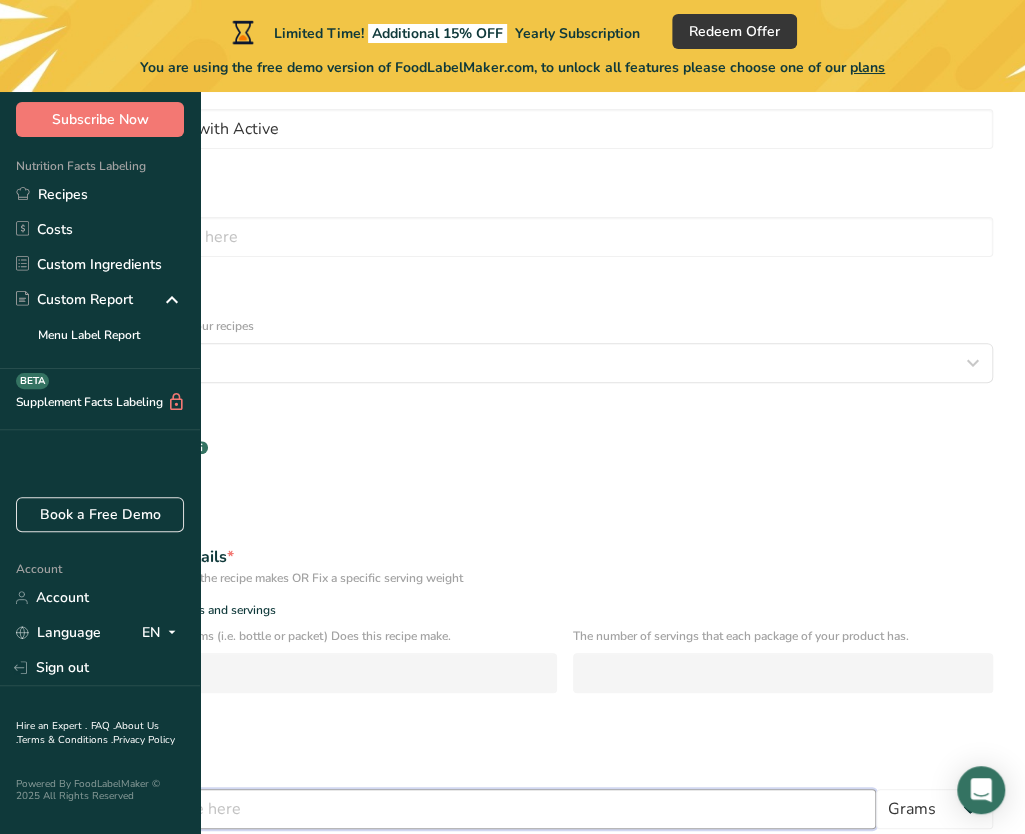 click at bounding box center [454, 809] 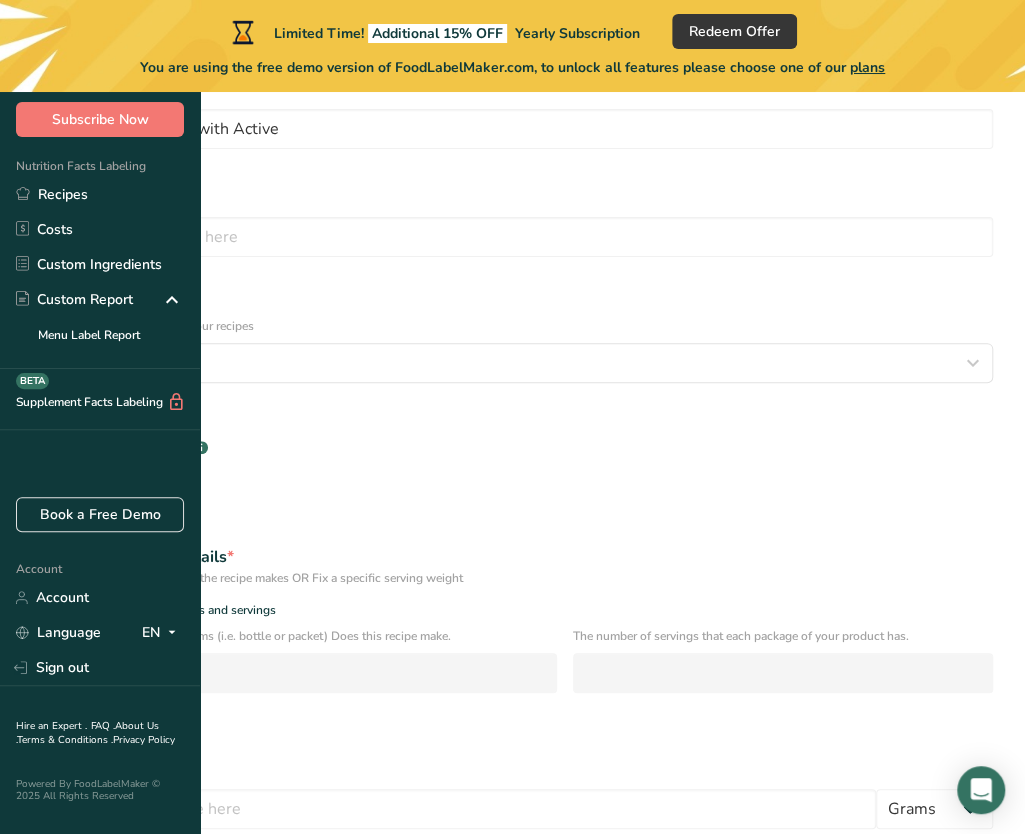 click on "Define serving size details *
Specify the number of servings the recipe makes OR Fix a specific serving weight" at bounding box center (512, 566) 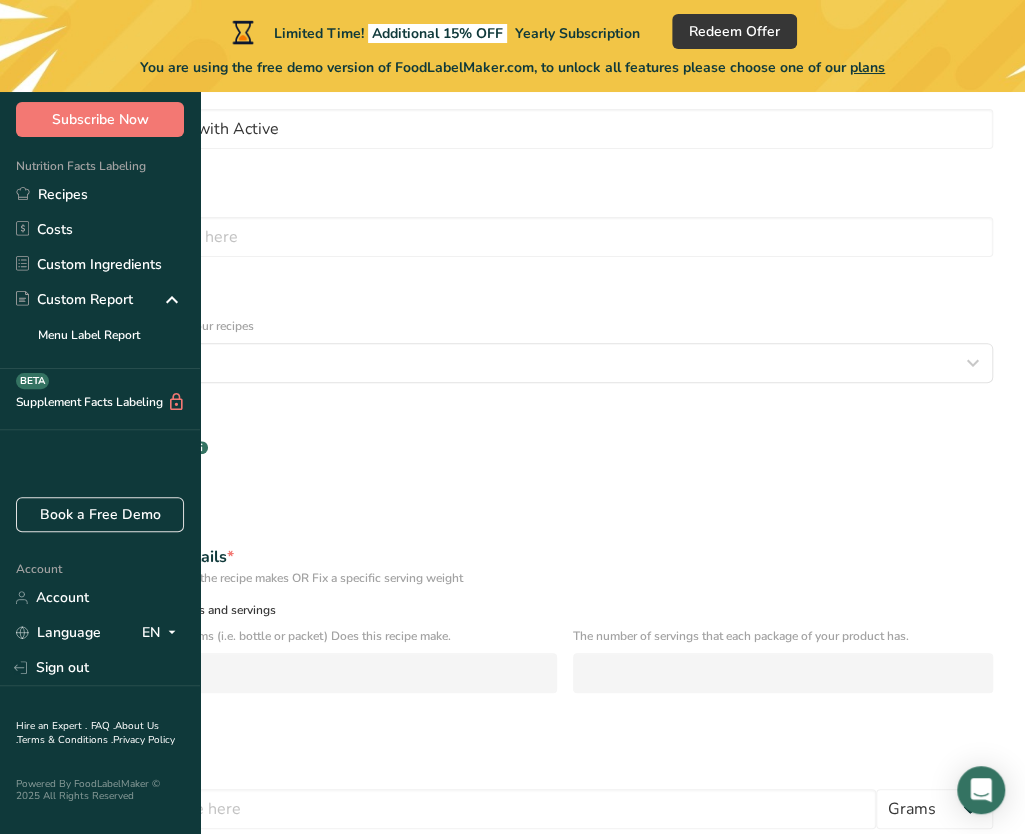 click on "Specify number of packages and servings" at bounding box center [161, 610] 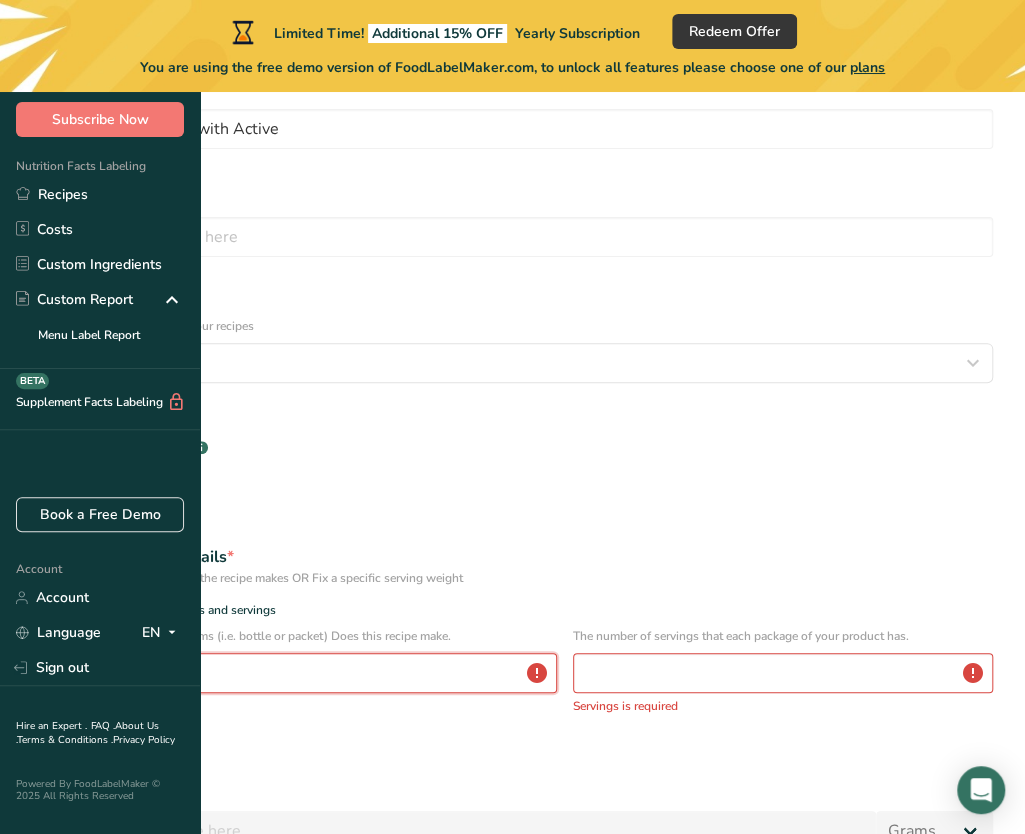 click at bounding box center (294, 673) 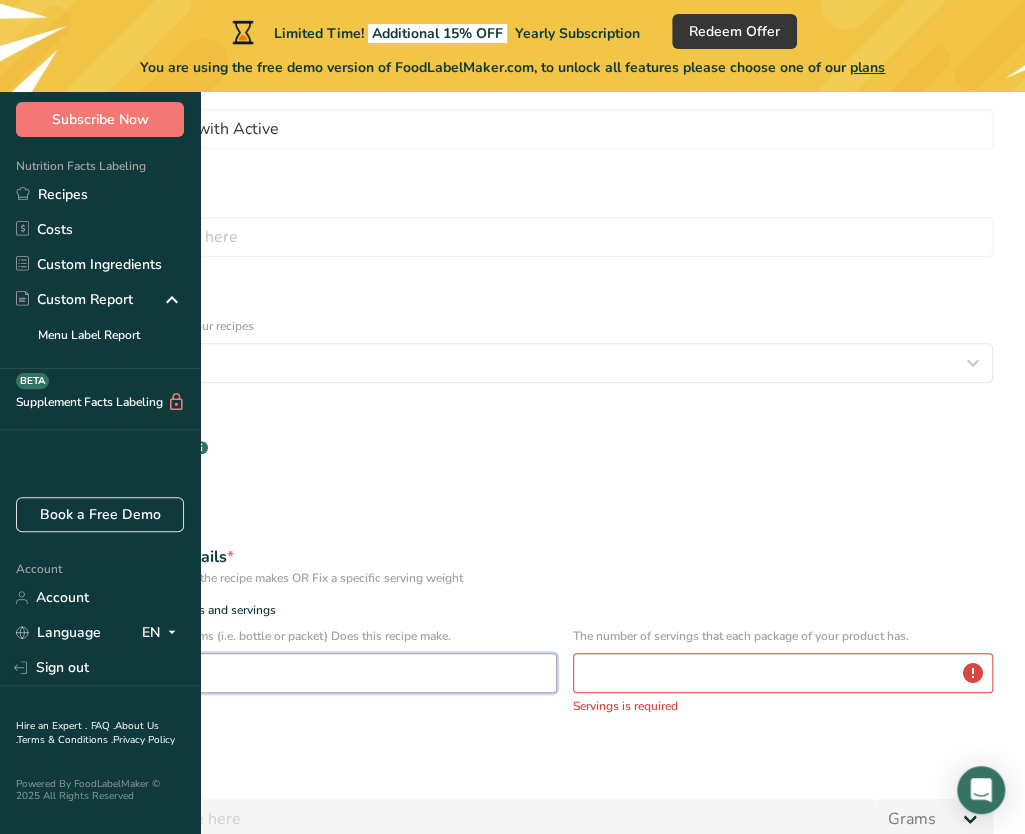 type on "111" 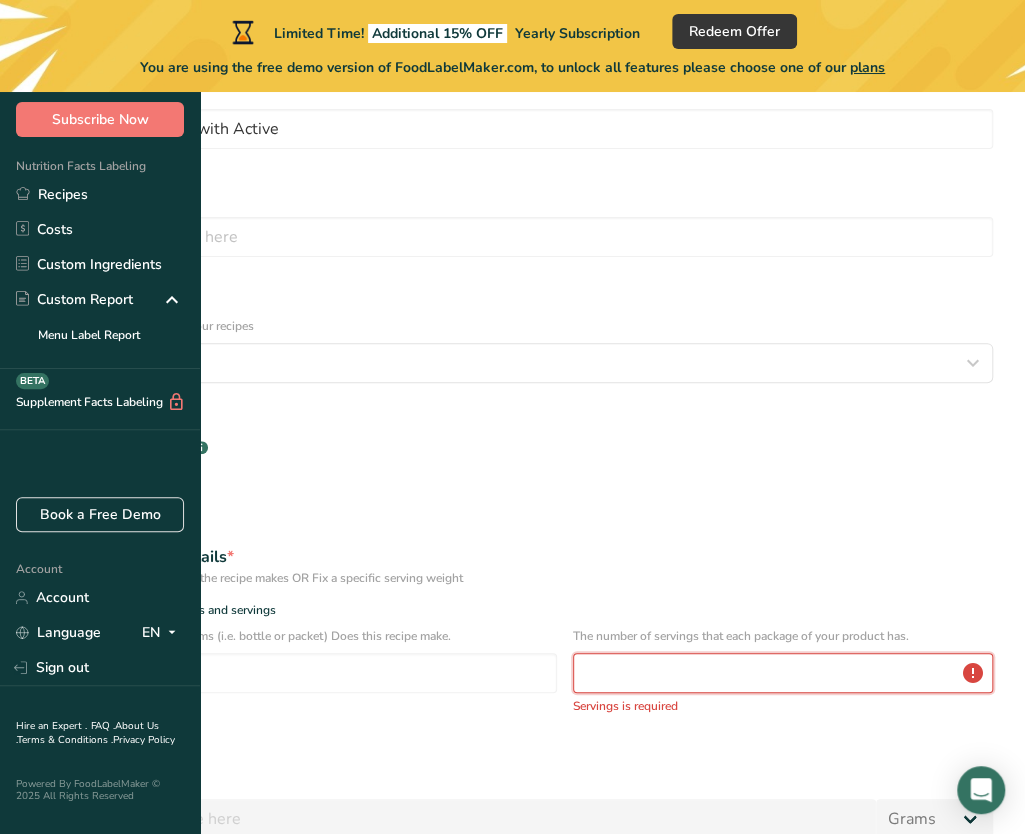click at bounding box center [783, 673] 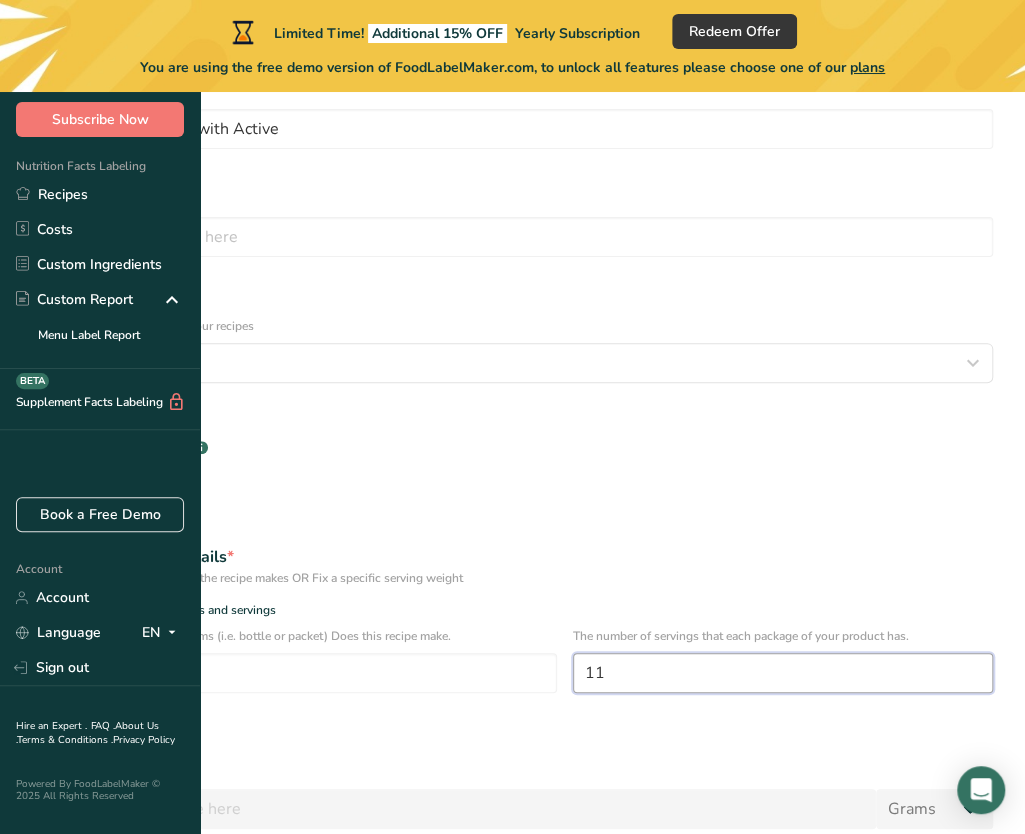 type on "1" 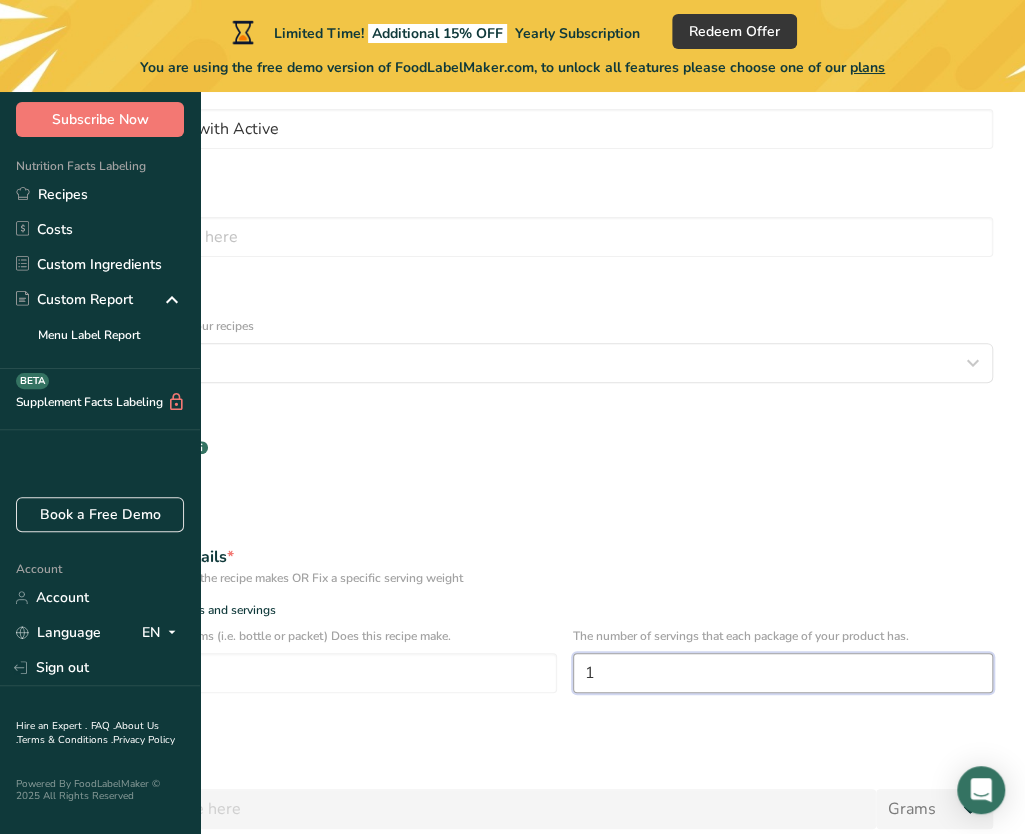 type 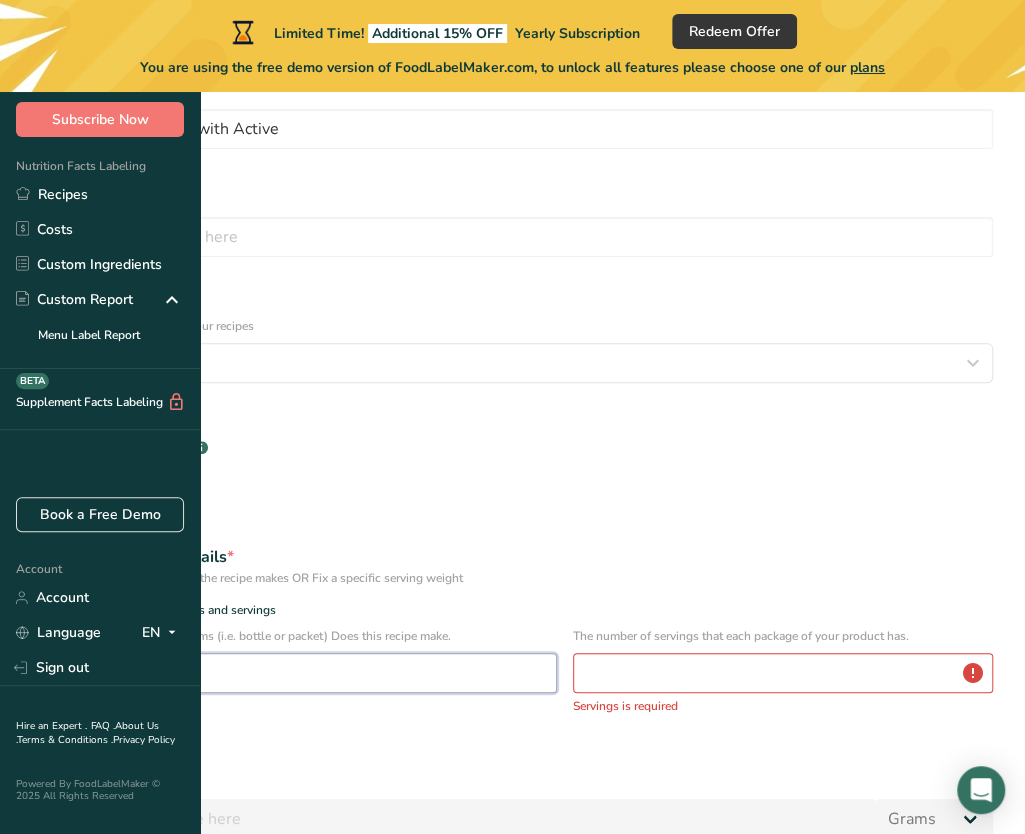 click on "111" at bounding box center (294, 673) 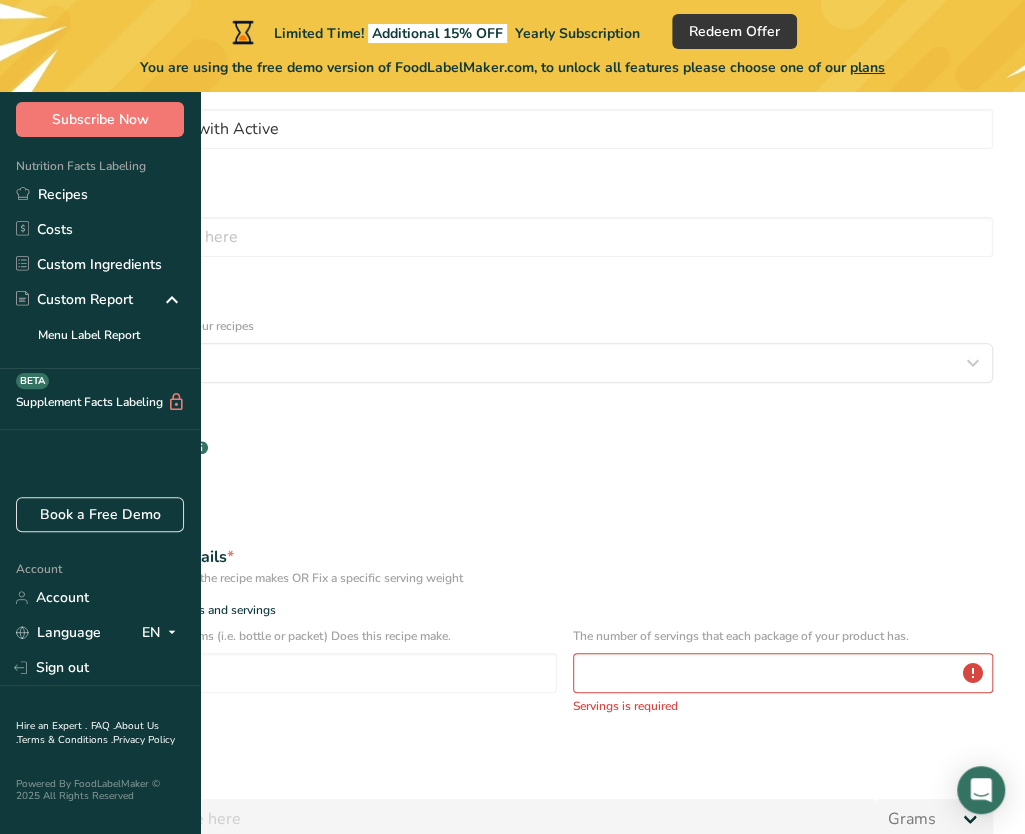 click on "Specify serving size weight" at bounding box center (127, 752) 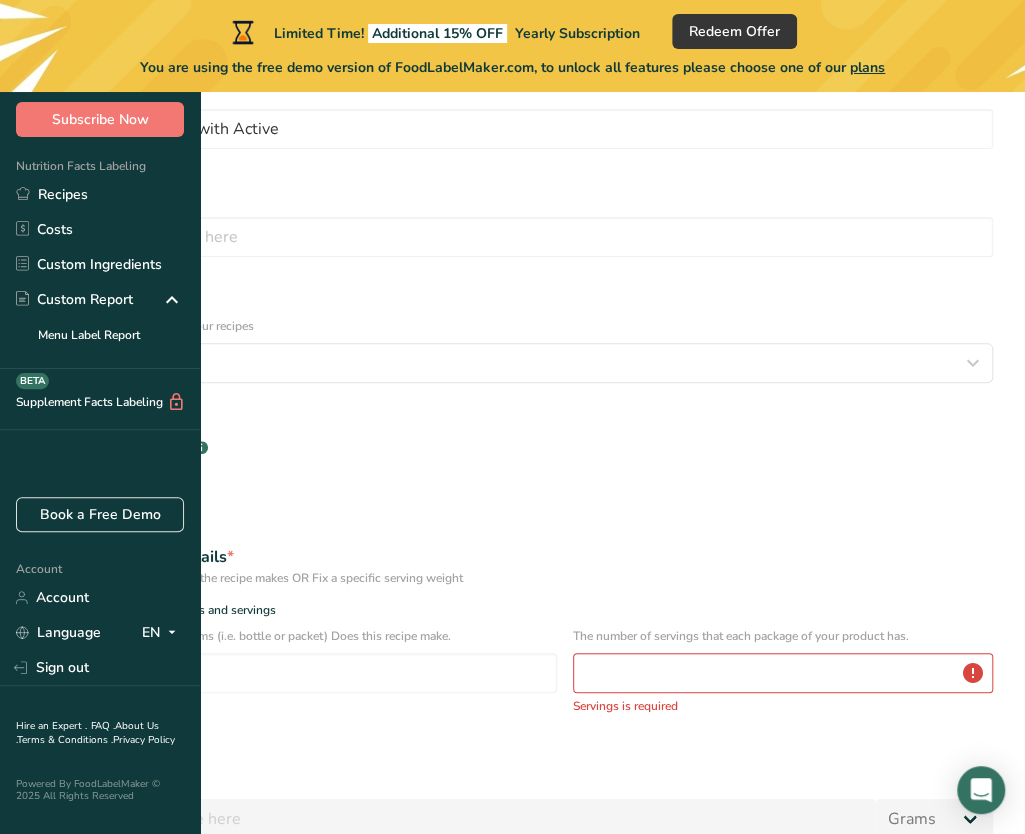 radio on "false" 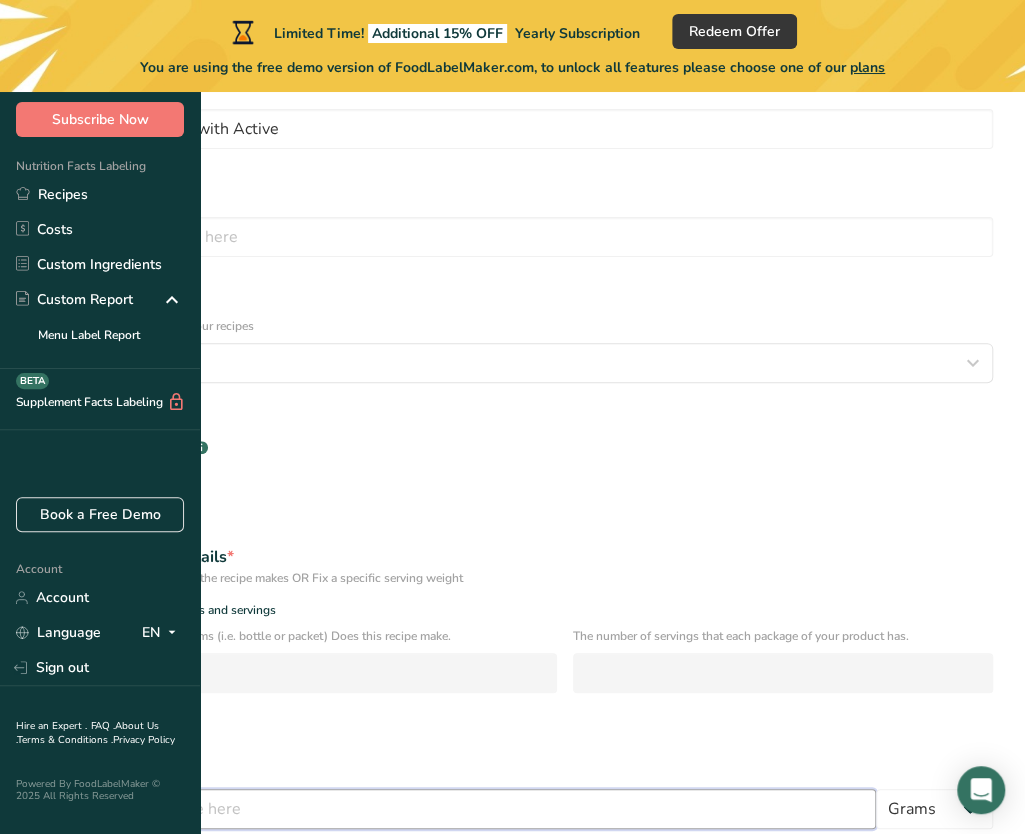 click at bounding box center (454, 809) 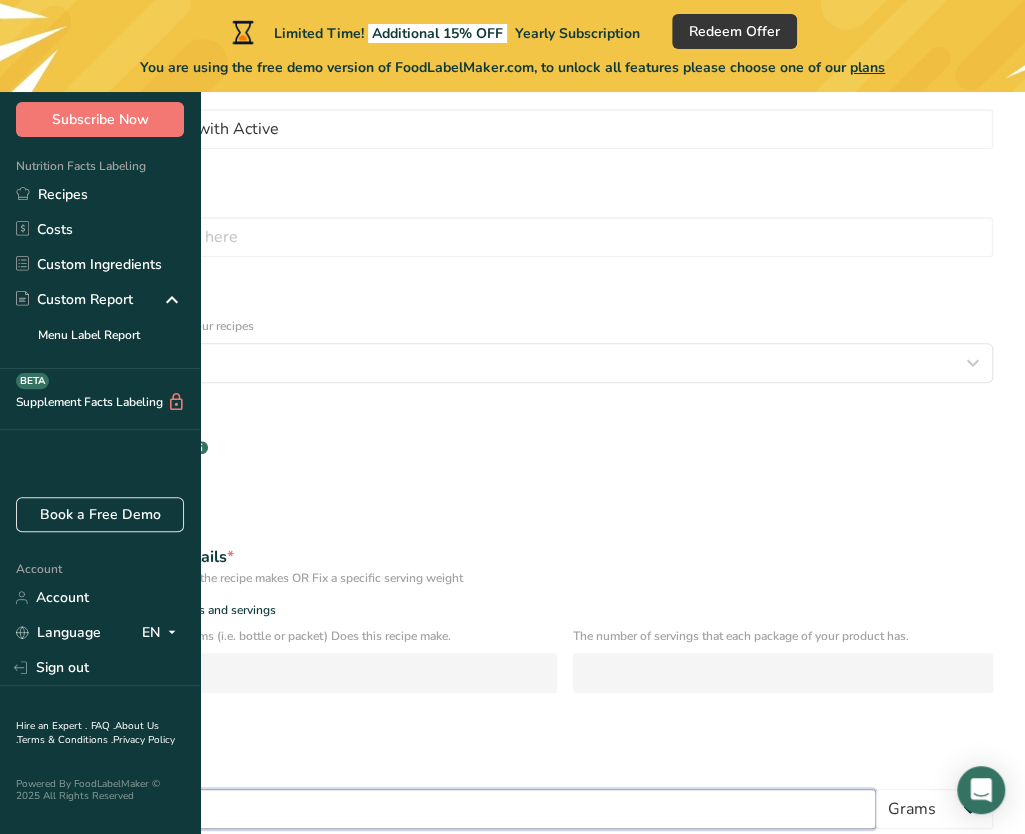 type on "4.5" 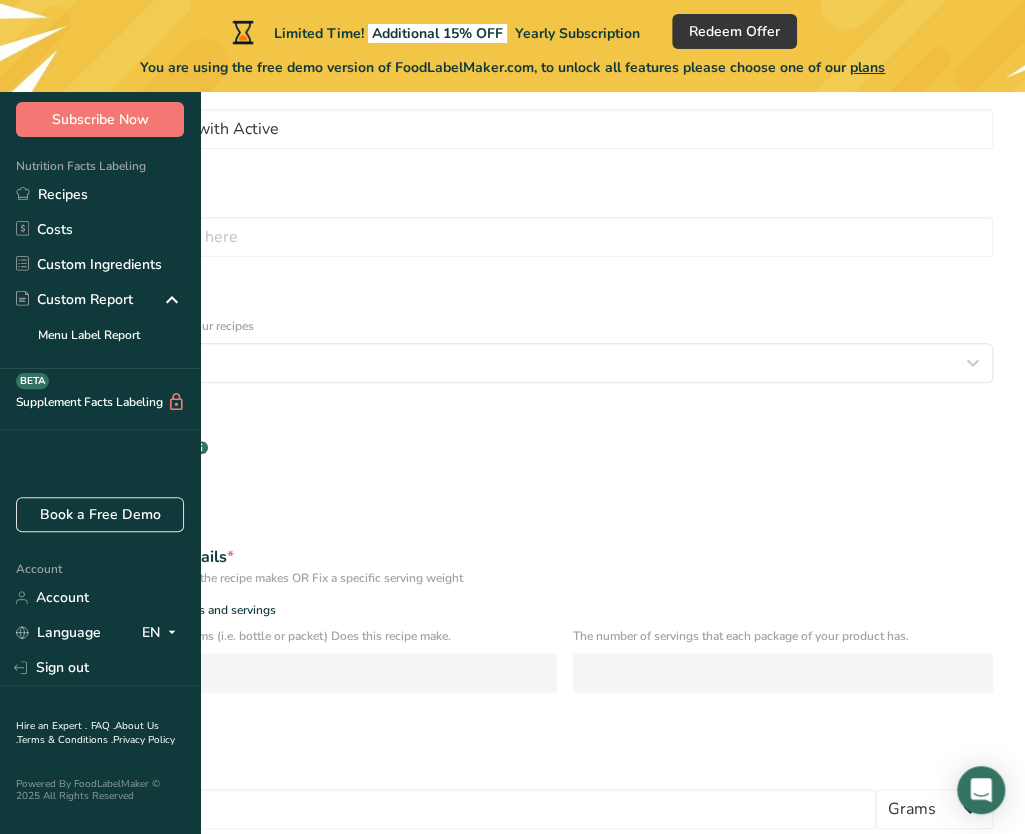 click on "The number of servings that each package of your product has." at bounding box center (783, 666) 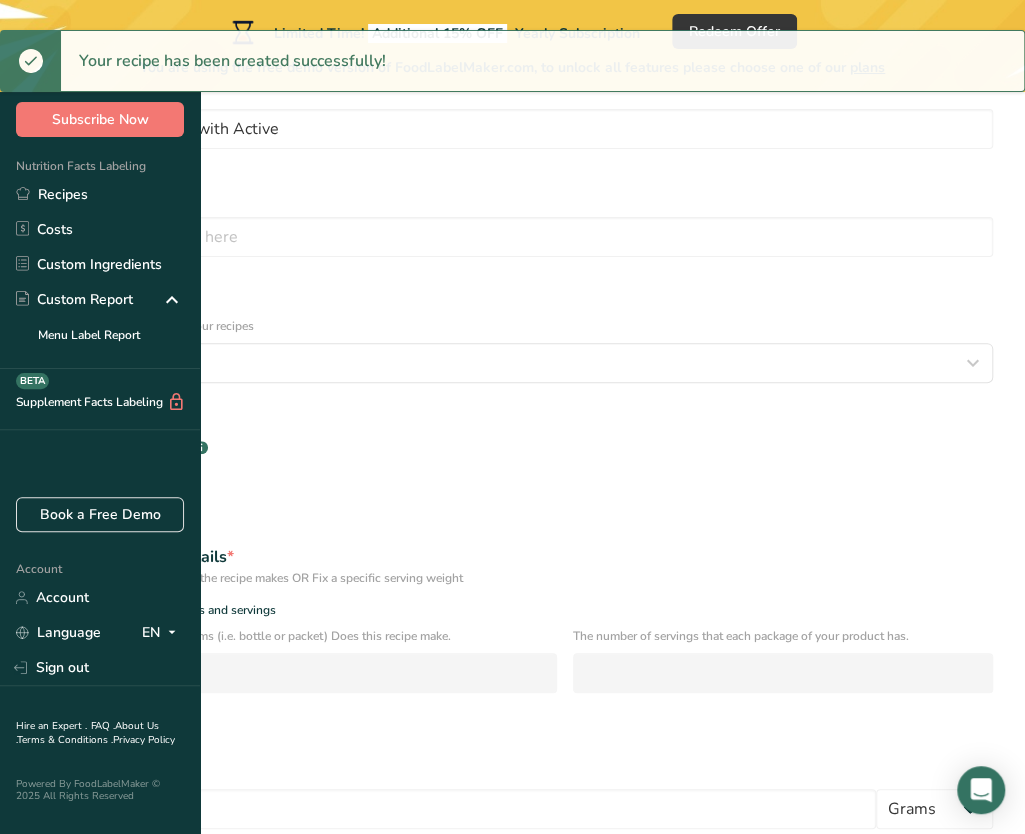scroll, scrollTop: 0, scrollLeft: 0, axis: both 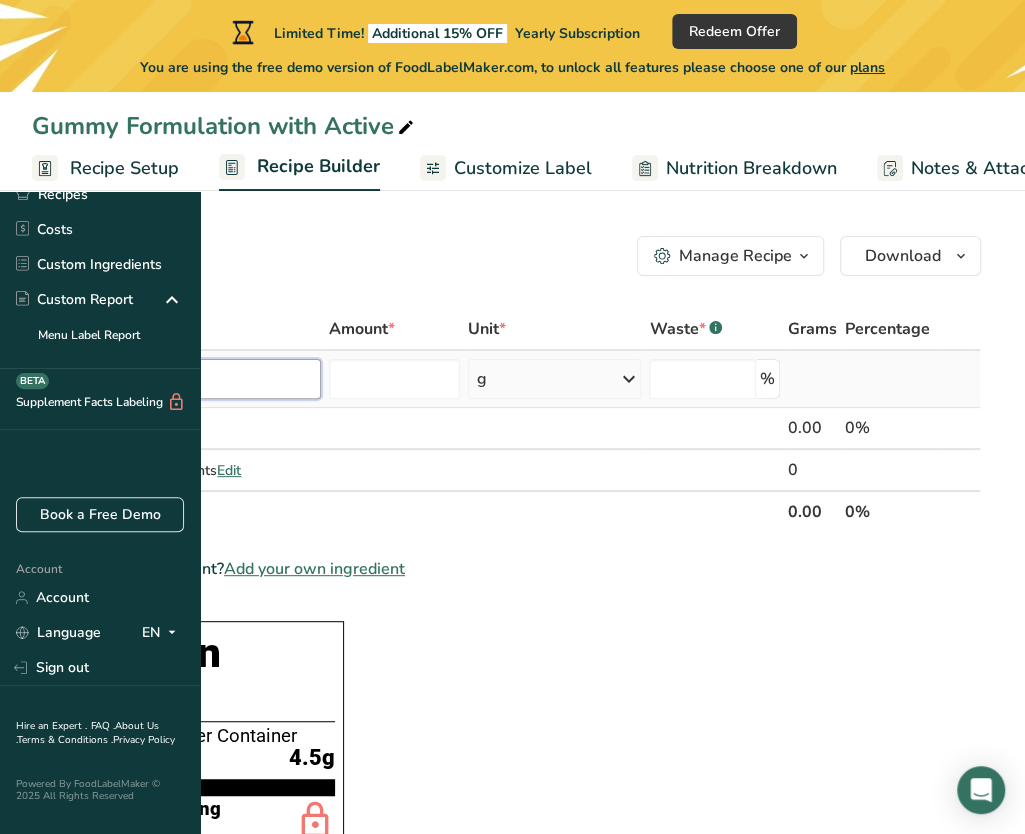 click at bounding box center (187, 379) 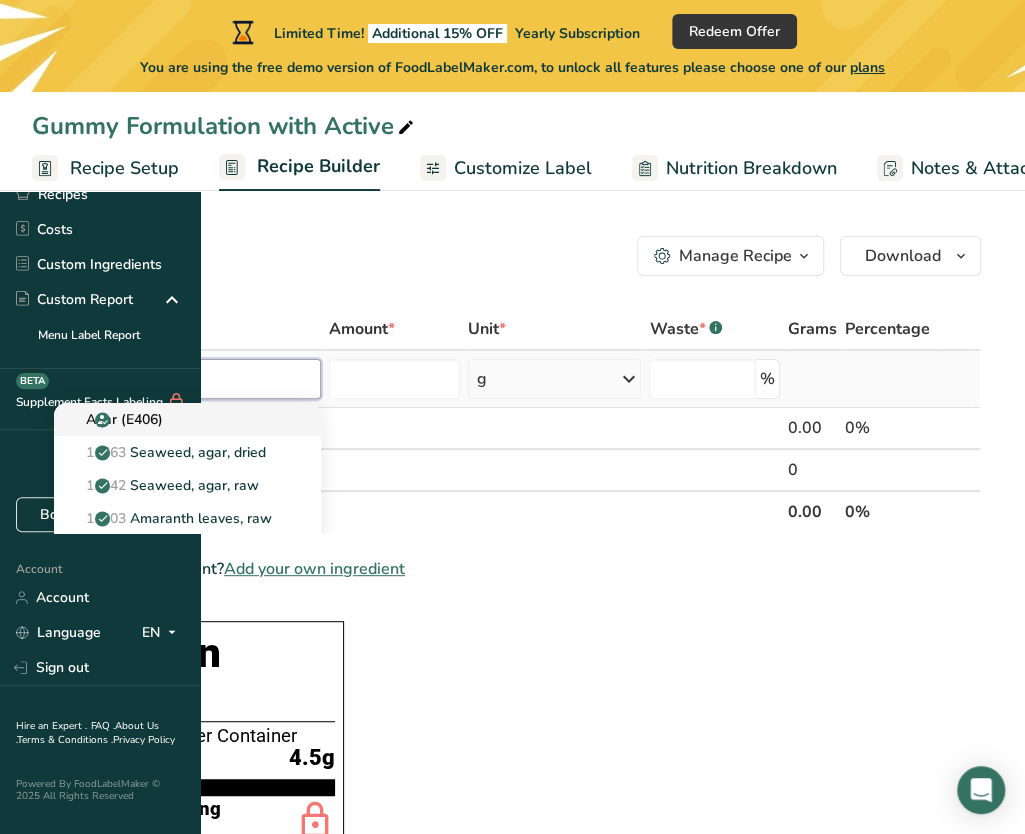 type on "agar" 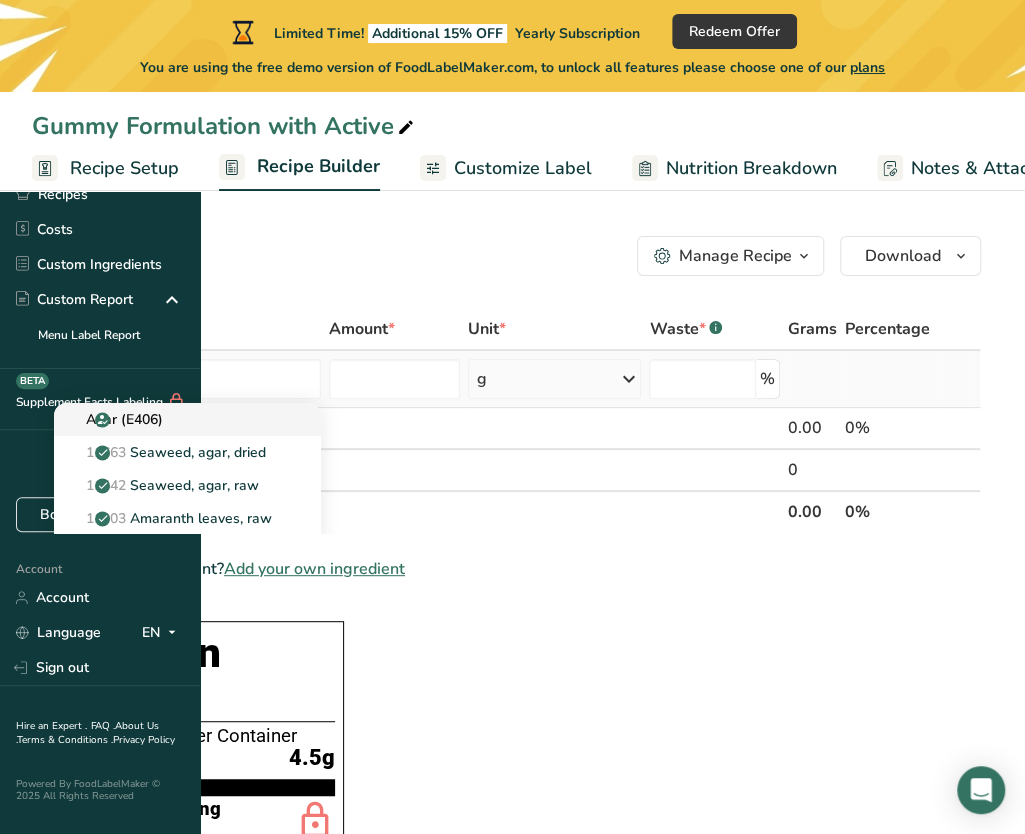 click on "Agar (E406)" at bounding box center [116, 419] 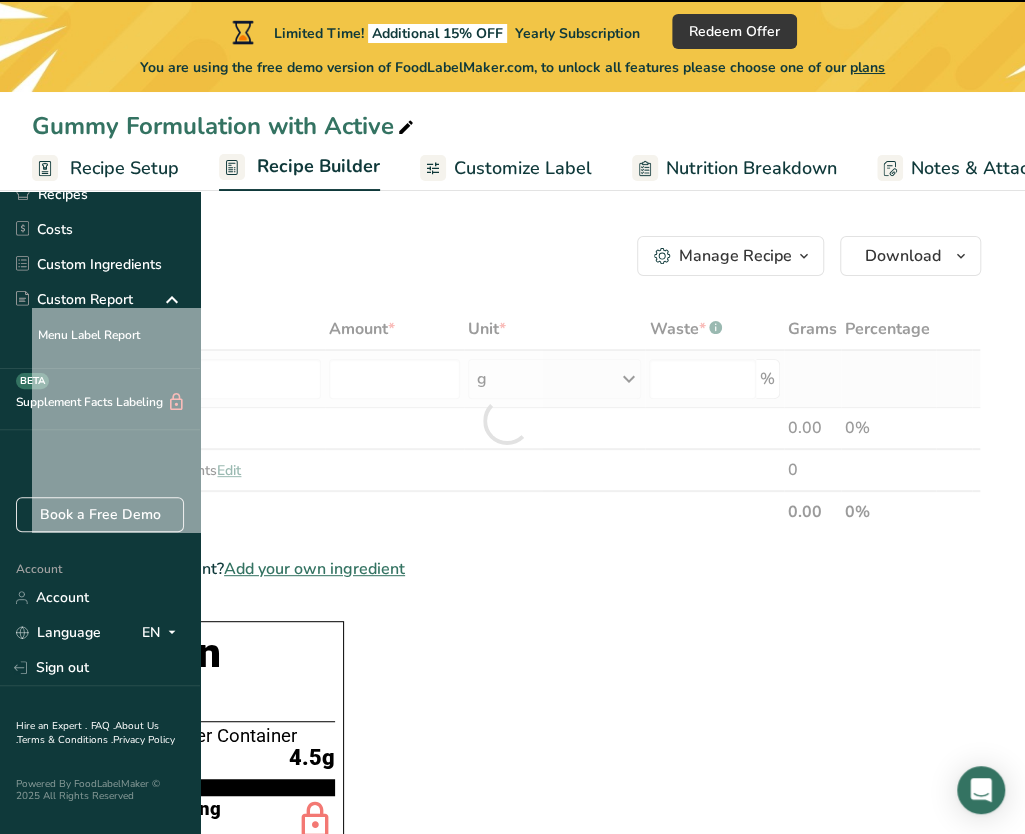 type on "0" 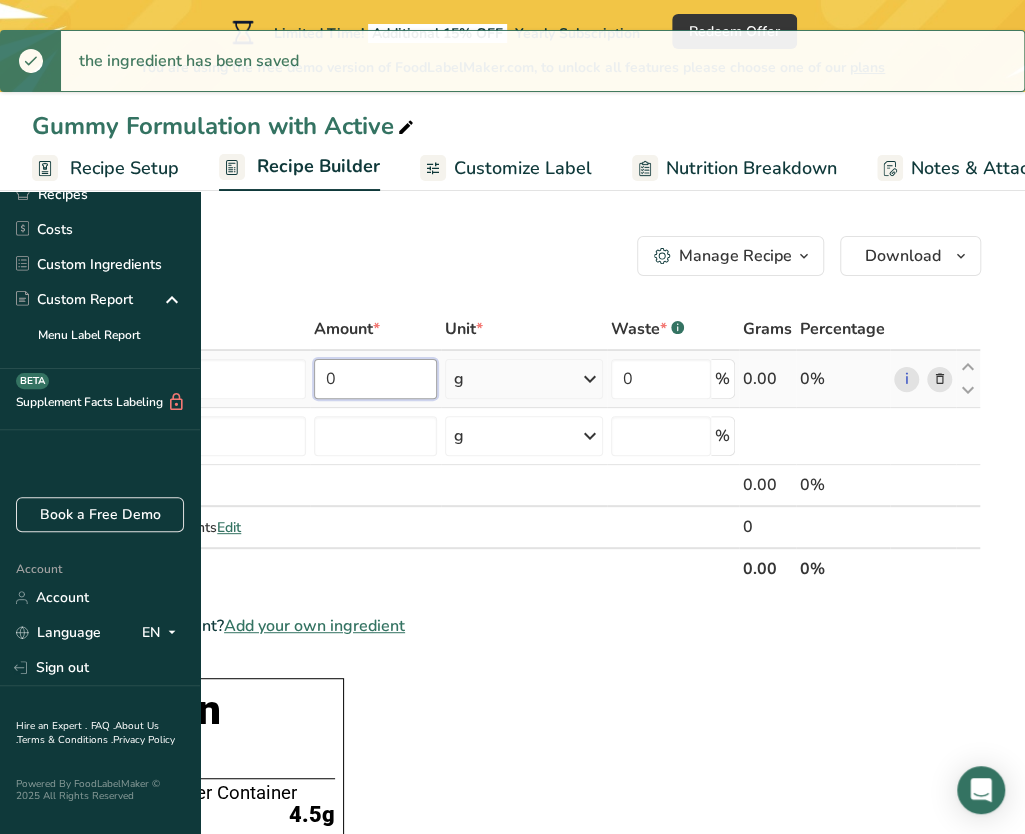 click on "0" at bounding box center (375, 379) 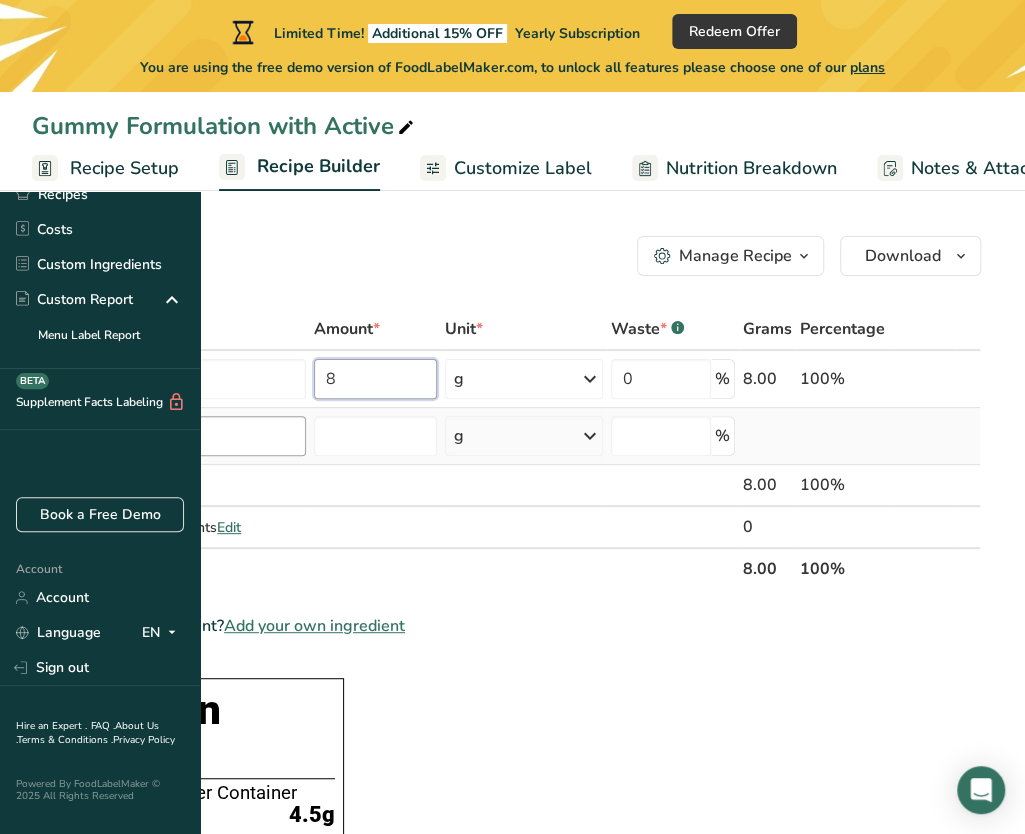 type on "8" 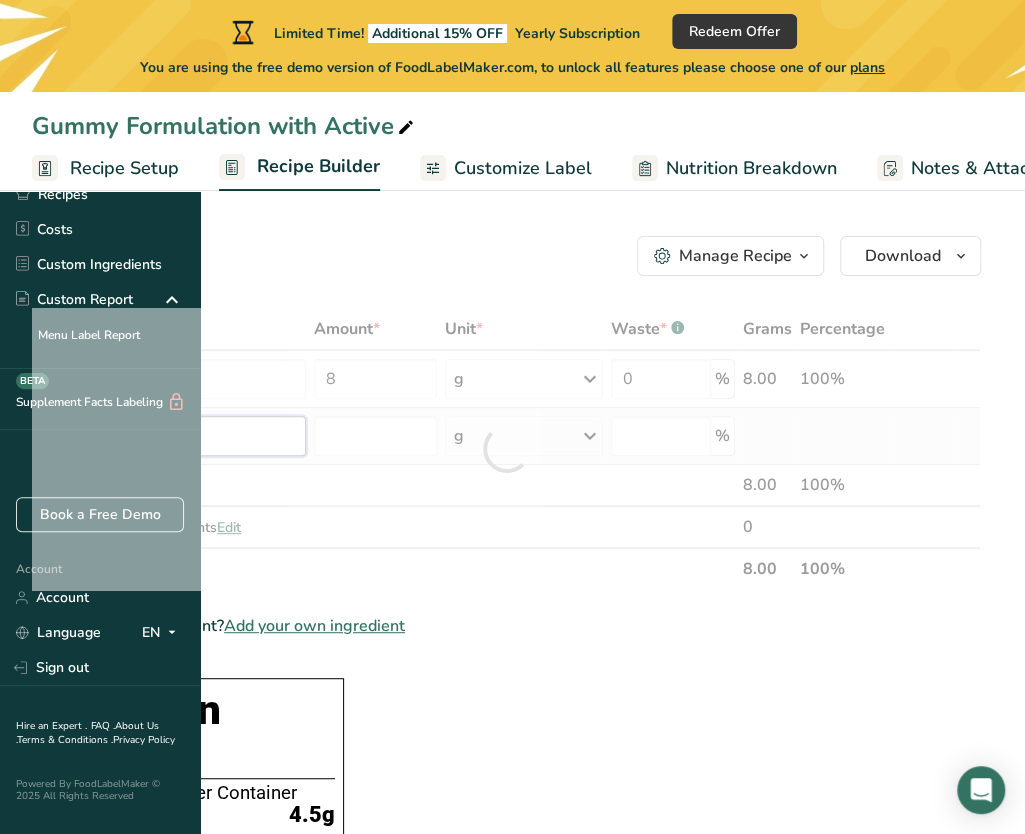 click on "Ingredient *
Amount *
Unit *
Waste *   .a-a{fill:#347362;}.b-a{fill:#fff;}          Grams
Percentage
Agar (E406)
8
g
Portions
100 gram
Weight Units
g
kg
mg
See more
Volume Units
l
Volume units require a density conversion. If you know your ingredient's density enter it below. Otherwise, click on "RIA" our AI Regulatory bot - she will be able to help you
lb/ft3
g/cm3
Confirm
mL
Volume units require a density conversion. If you know your ingredient's density enter it below. Otherwise, click on "RIA" our AI Regulatory bot - she will be able to help you" at bounding box center [506, 449] 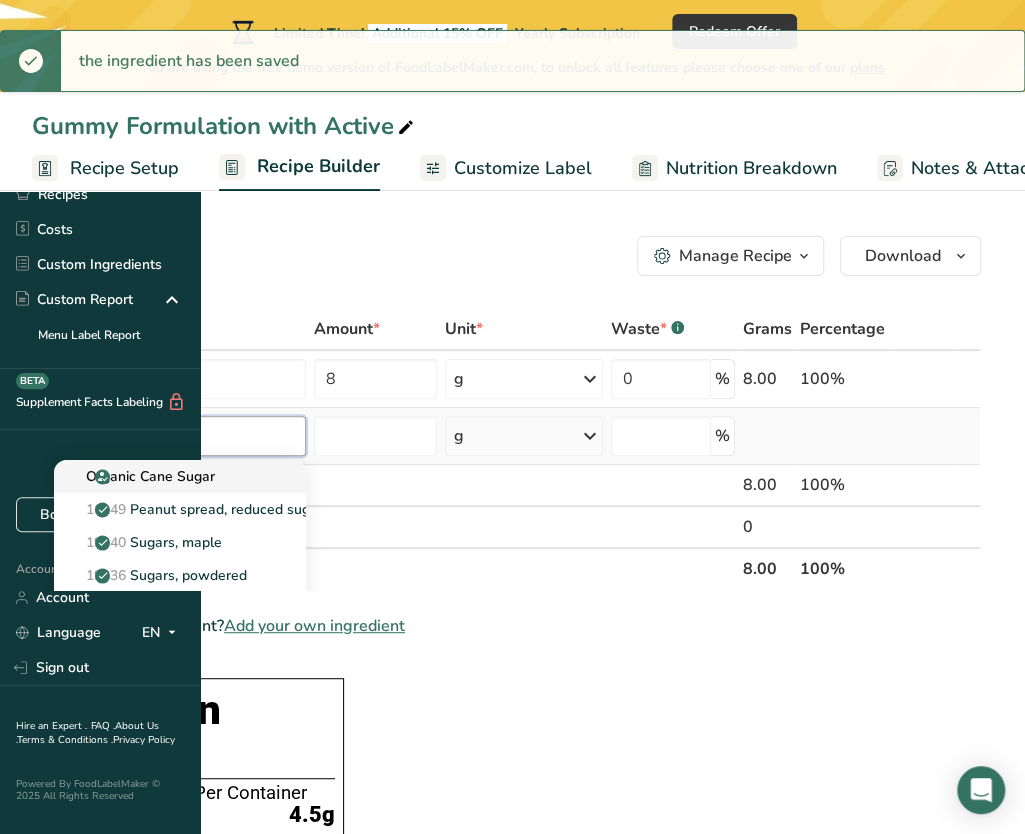 type on "sugar" 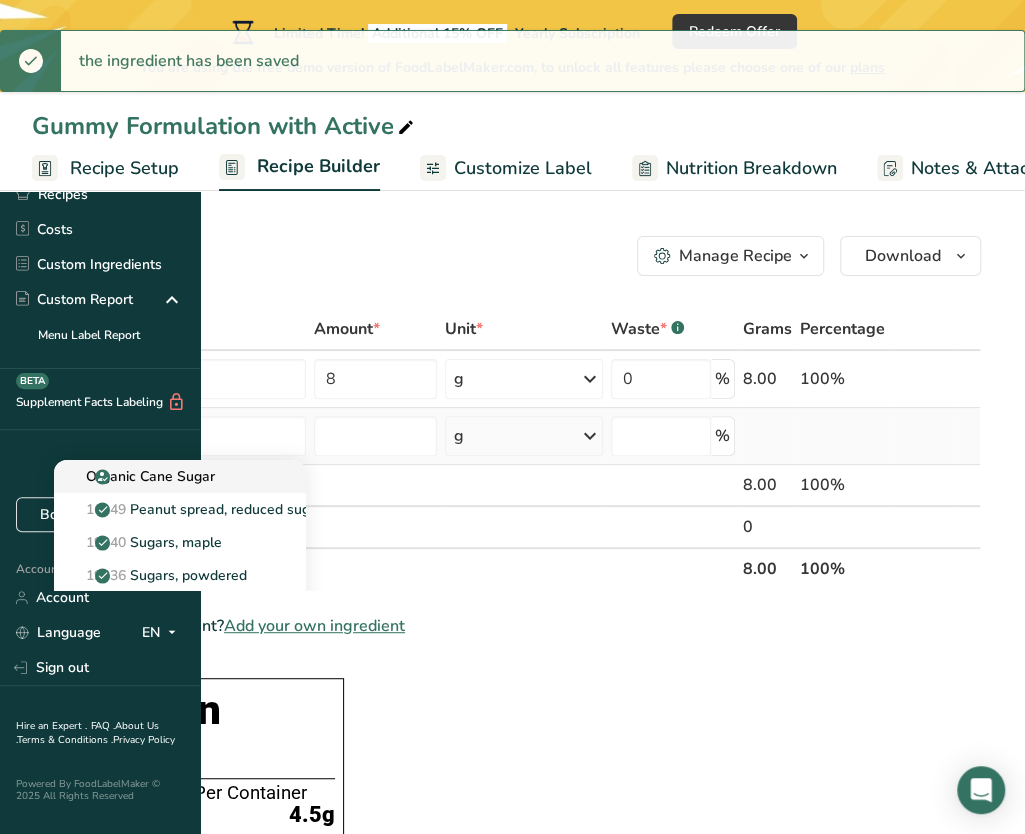click on "Organic Cane Sugar" at bounding box center [142, 476] 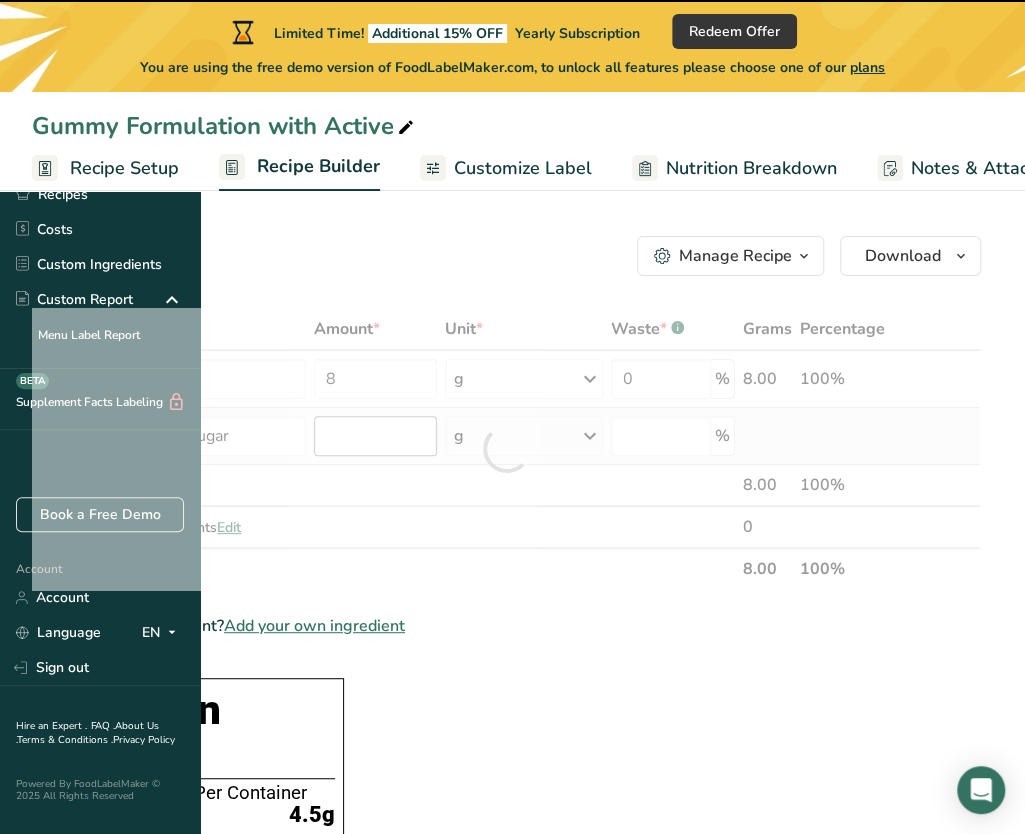 type on "0" 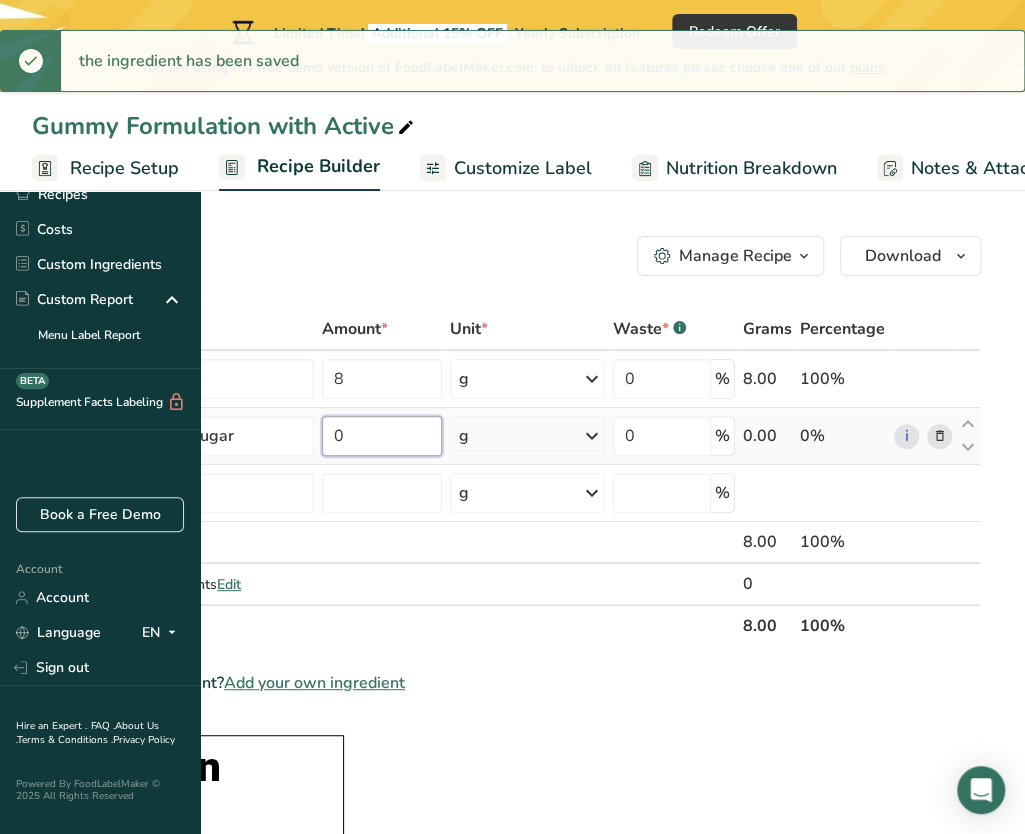 click on "0" at bounding box center [382, 436] 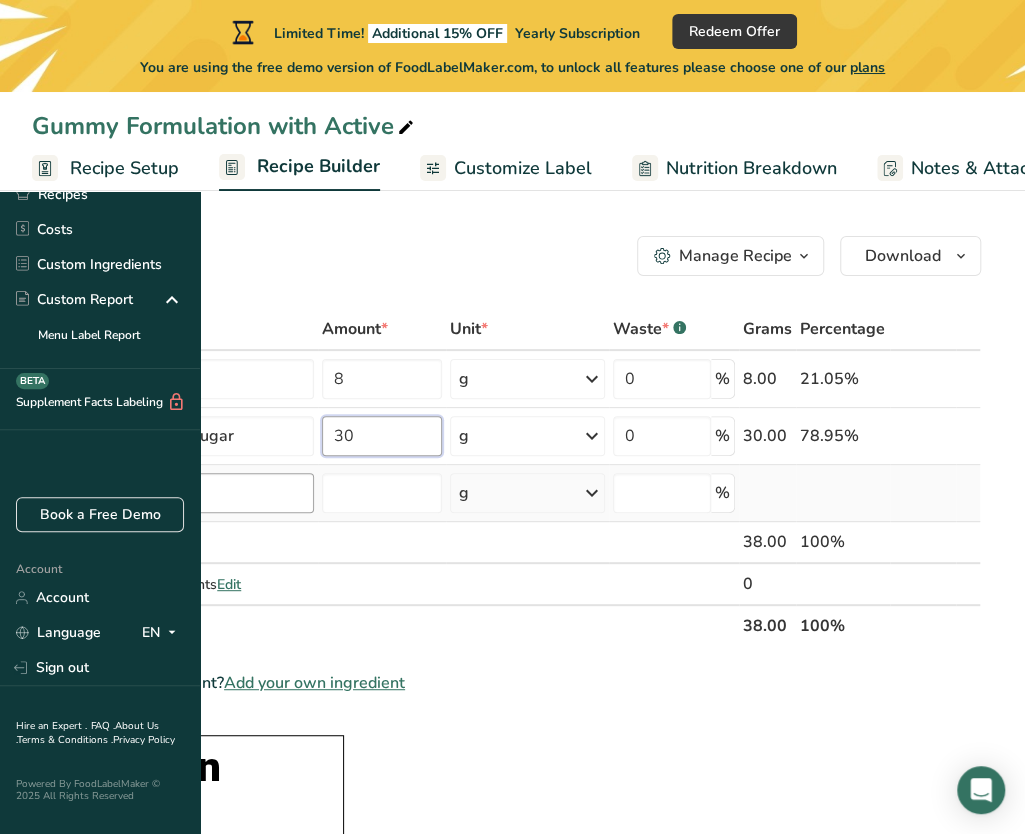 type on "30" 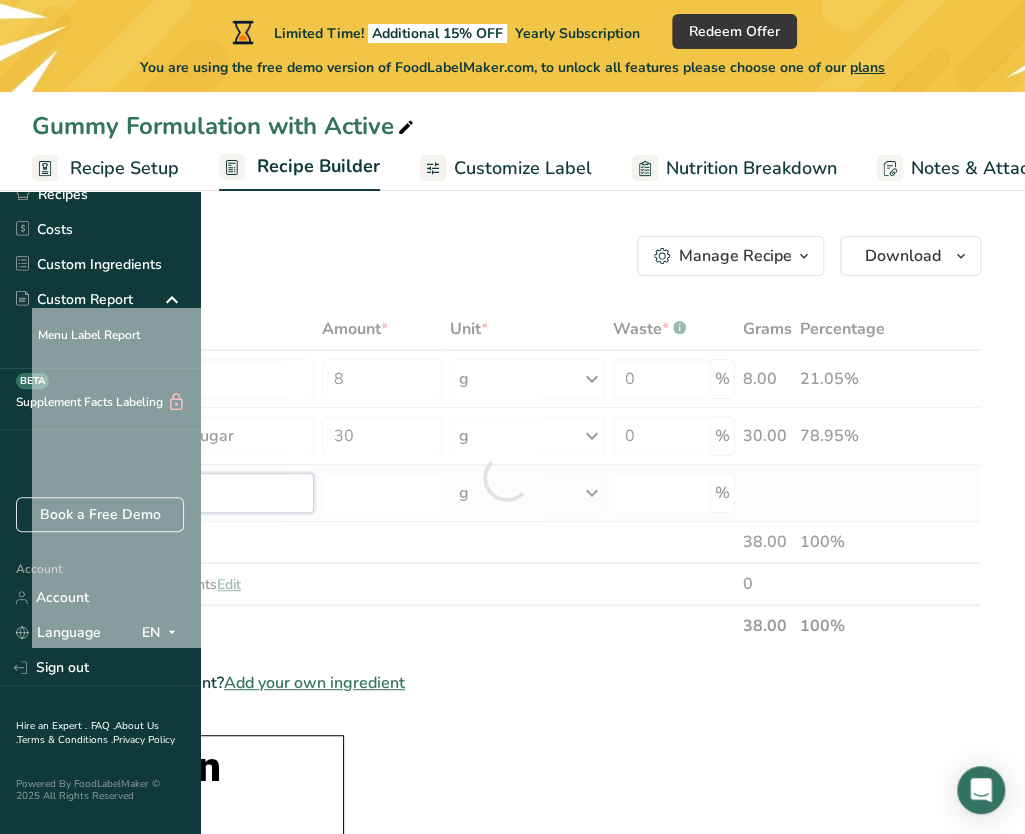 click on "Ingredient *
Amount *
Unit *
Waste *   .a-a{fill:#347362;}.b-a{fill:#fff;}          Grams
Percentage
Agar (E406)
8
g
Portions
100 gram
Weight Units
g
kg
mg
See more
Volume Units
l
Volume units require a density conversion. If you know your ingredient's density enter it below. Otherwise, click on "RIA" our AI Regulatory bot - she will be able to help you
lb/ft3
g/cm3
Confirm
mL
Volume units require a density conversion. If you know your ingredient's density enter it below. Otherwise, click on "RIA" our AI Regulatory bot - she will be able to help you" at bounding box center [506, 477] 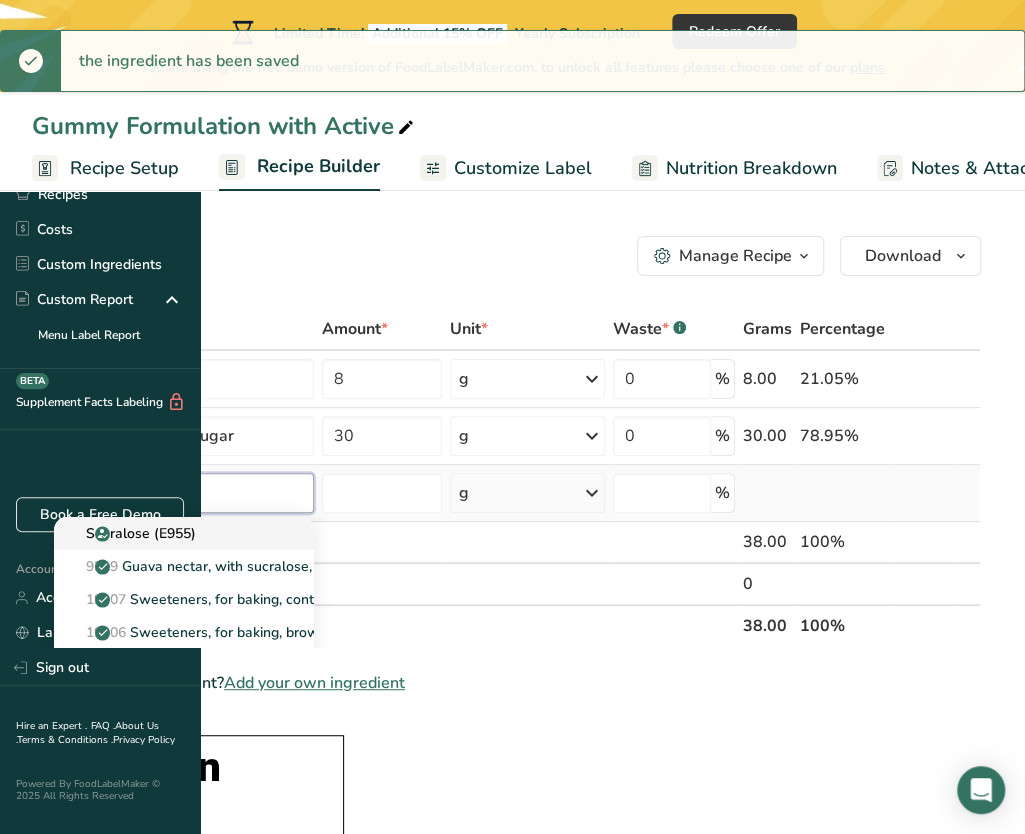 type on "sucralose" 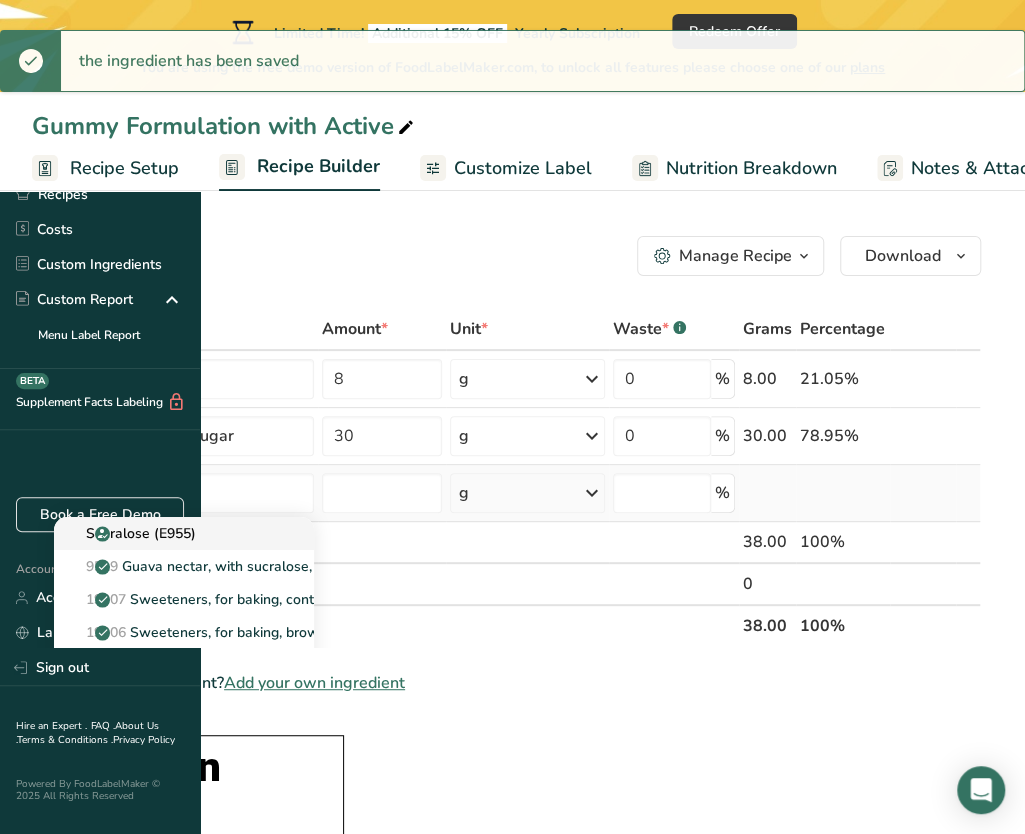 click on "Sucralose (E955)" at bounding box center (133, 533) 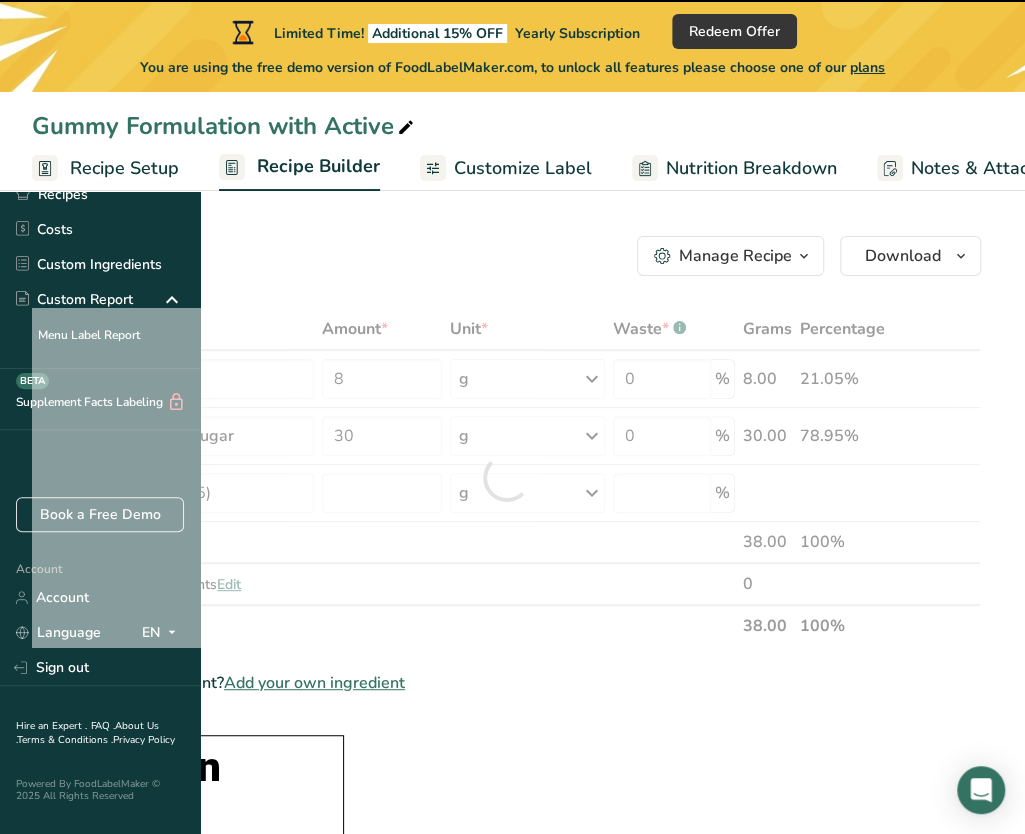 type on "0" 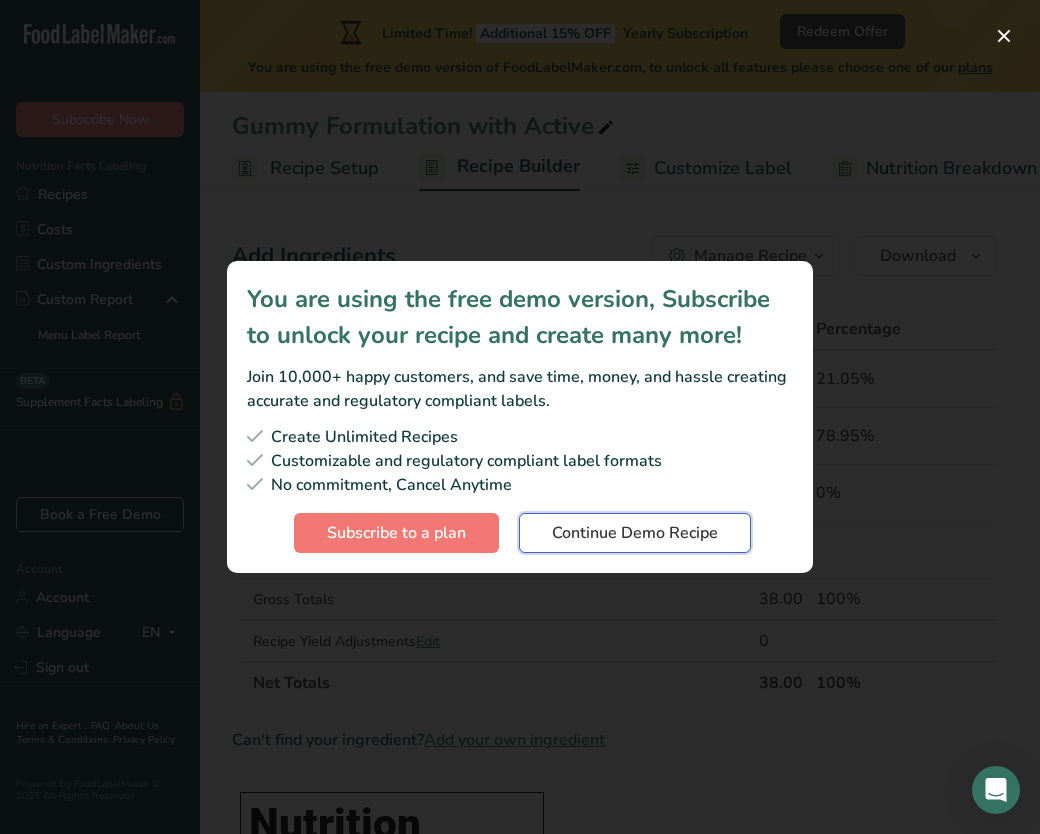 click on "Continue Demo Recipe" at bounding box center [635, 533] 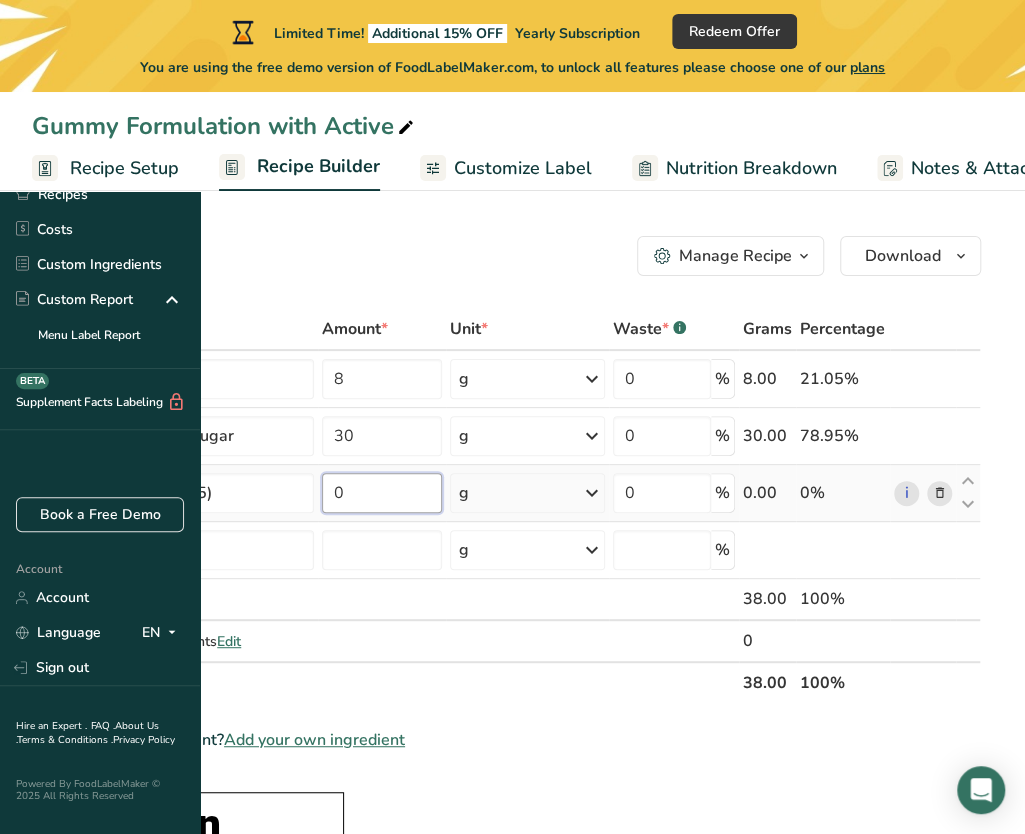 click on "0" at bounding box center [382, 493] 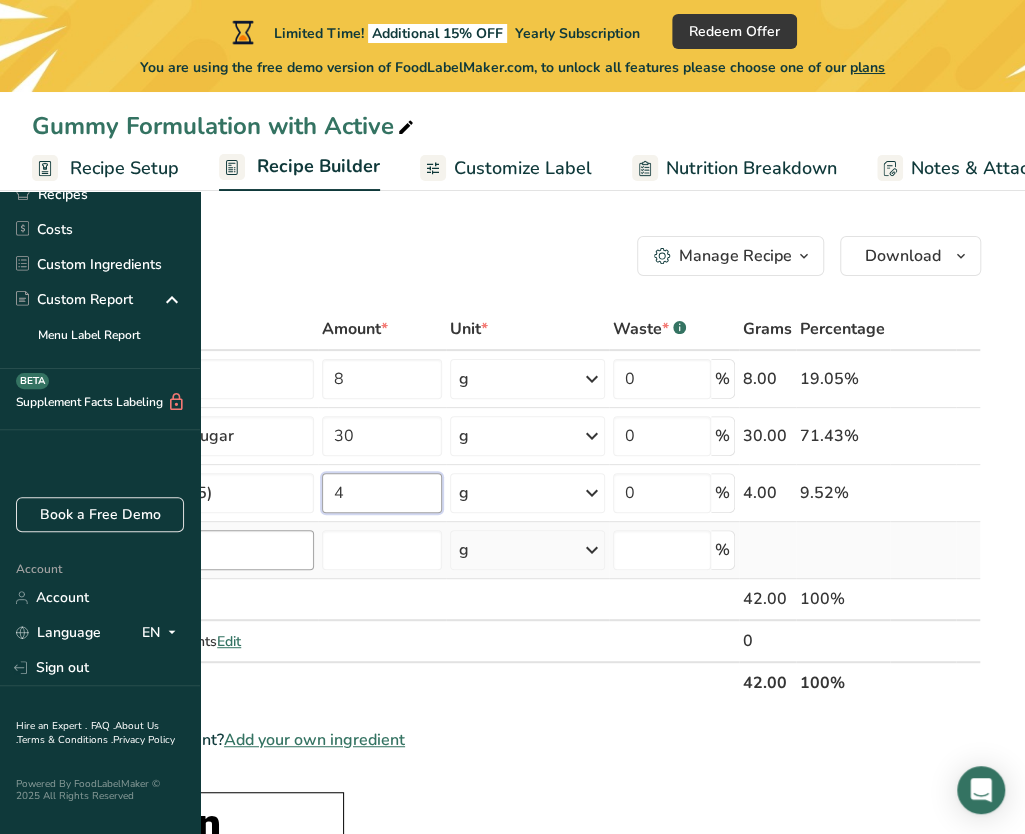 type on "4" 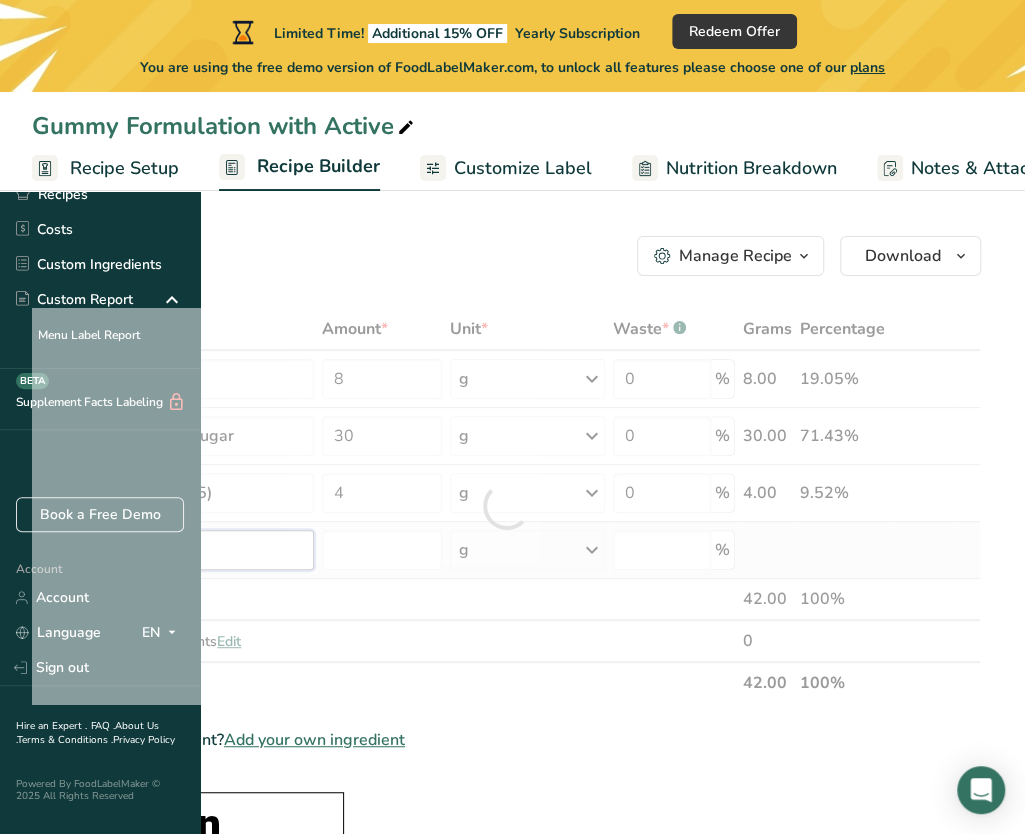 click on "Ingredient *
Amount *
Unit *
Waste *   .a-a{fill:#347362;}.b-a{fill:#fff;}          Grams
Percentage
Agar (E406)
8
g
Portions
100 gram
Weight Units
g
kg
mg
See more
Volume Units
l
Volume units require a density conversion. If you know your ingredient's density enter it below. Otherwise, click on "RIA" our AI Regulatory bot - she will be able to help you
lb/ft3
g/cm3
Confirm
mL
Volume units require a density conversion. If you know your ingredient's density enter it below. Otherwise, click on "RIA" our AI Regulatory bot - she will be able to help you" at bounding box center [506, 506] 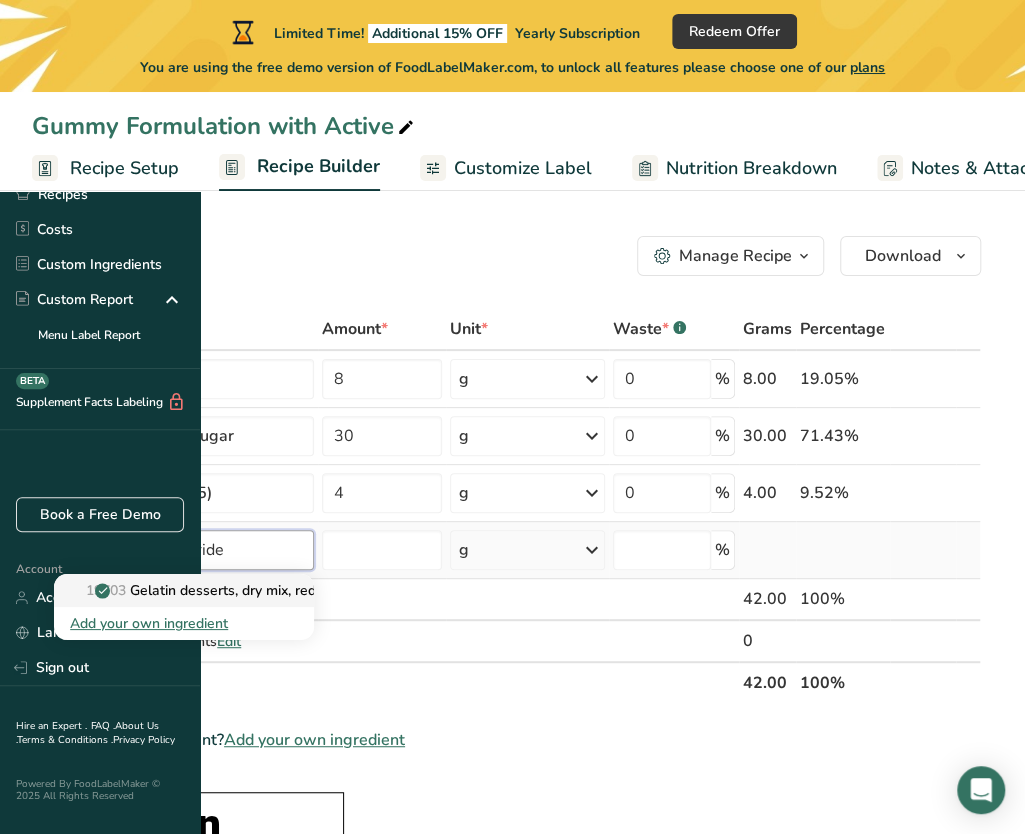 type on "potassium chloride" 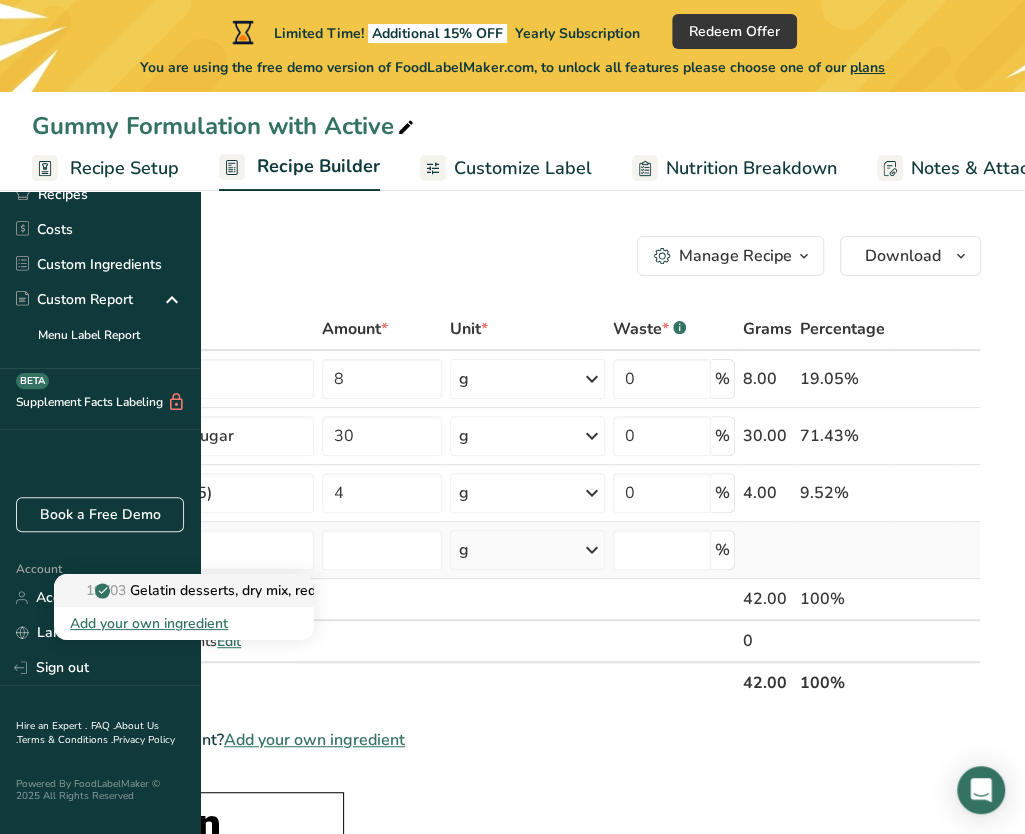 click on "Code: [POSTAL_CODE]
Gelatin desserts, dry mix, reduced calorie, with aspartame, added phosphorus, potassium, sodium, vitamin C" at bounding box center [445, 590] 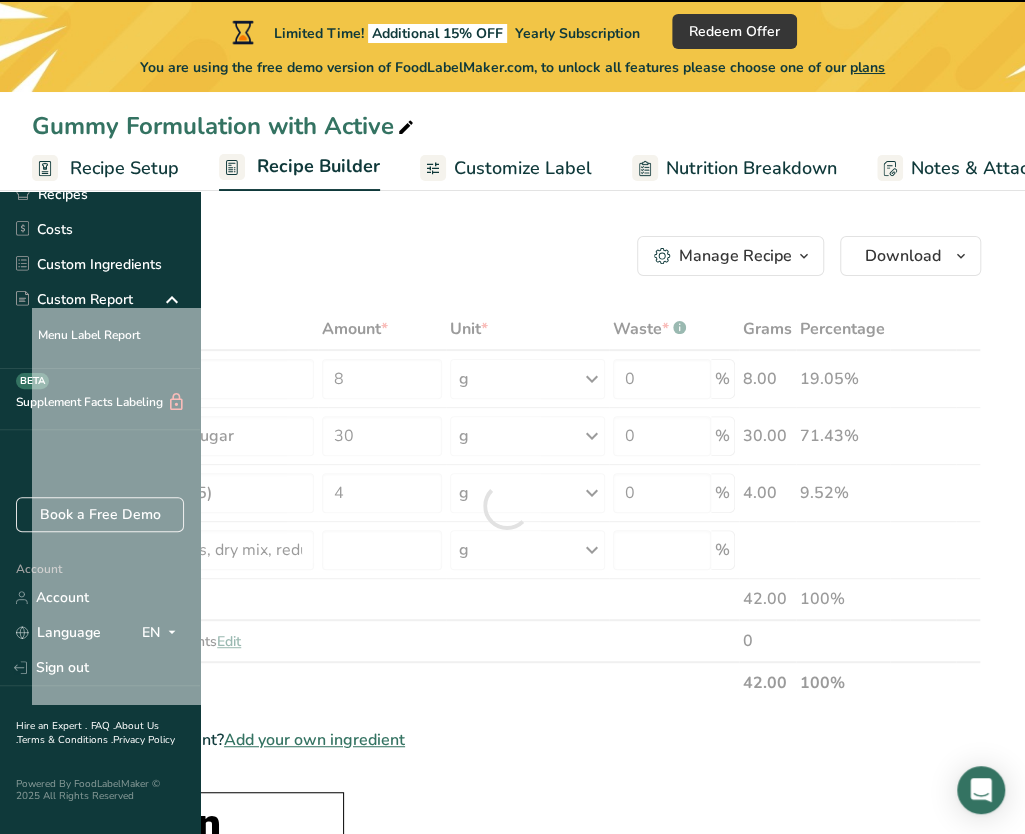 type on "0" 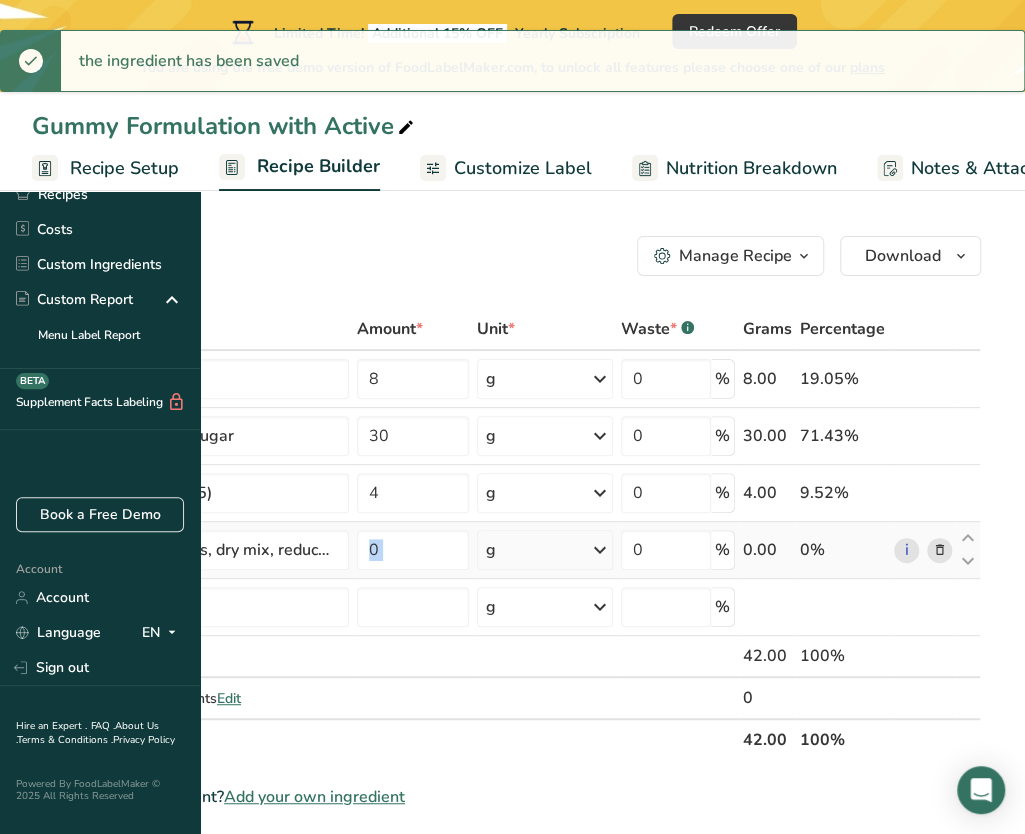 drag, startPoint x: 425, startPoint y: 549, endPoint x: 640, endPoint y: 535, distance: 215.45534 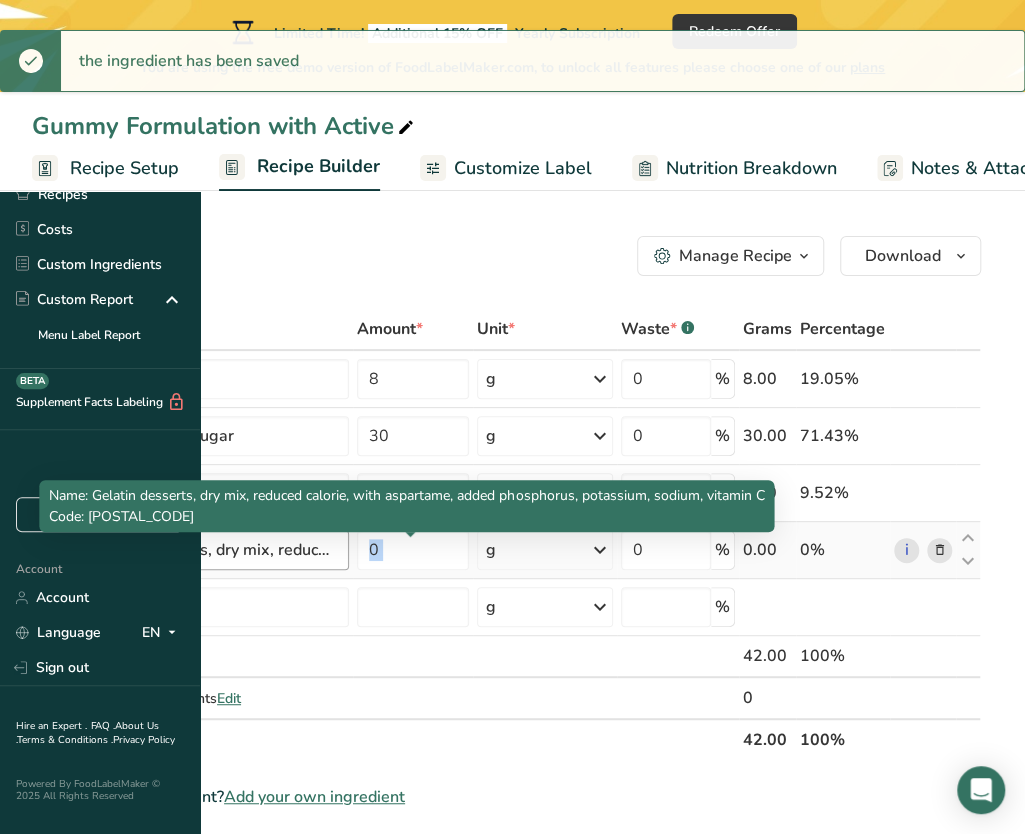 click on "Gelatin desserts, dry mix, reduced calorie, with aspartame, added phosphorus, potassium, sodium, vitamin C" at bounding box center (212, 550) 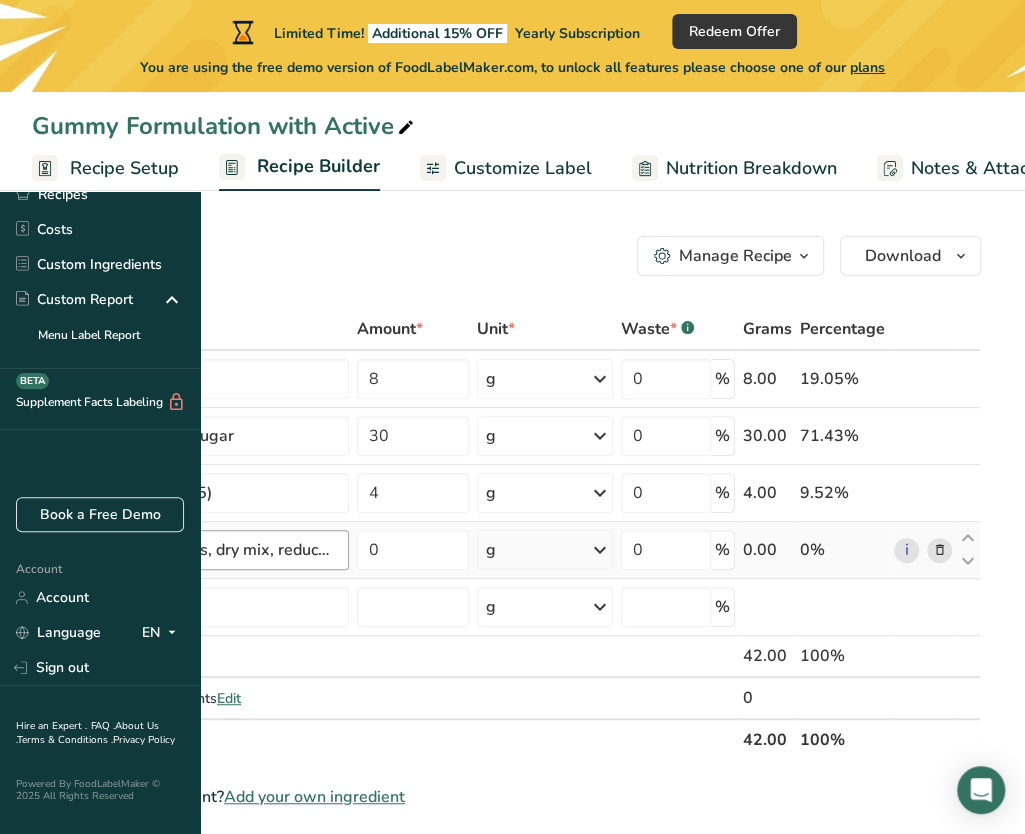 click on "Gelatin desserts, dry mix, reduced calorie, with aspartame, added phosphorus, potassium, sodium, vitamin C" at bounding box center [212, 550] 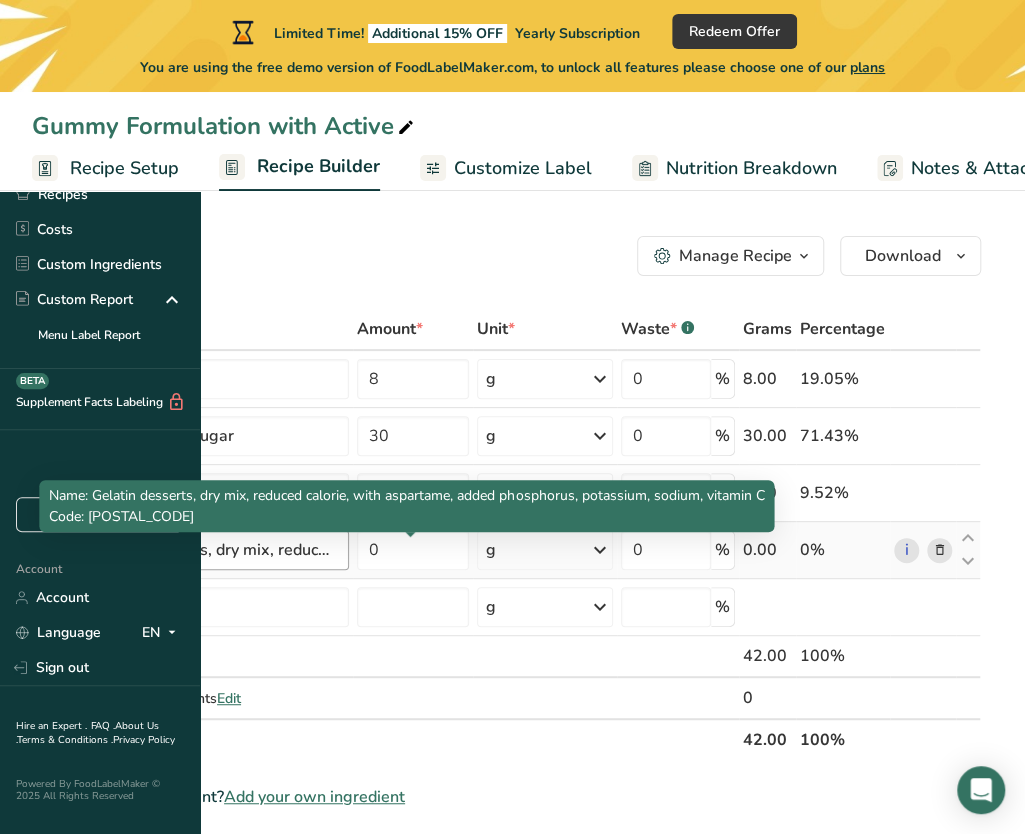 click on "Gelatin desserts, dry mix, reduced calorie, with aspartame, added phosphorus, potassium, sodium, vitamin C" at bounding box center [212, 550] 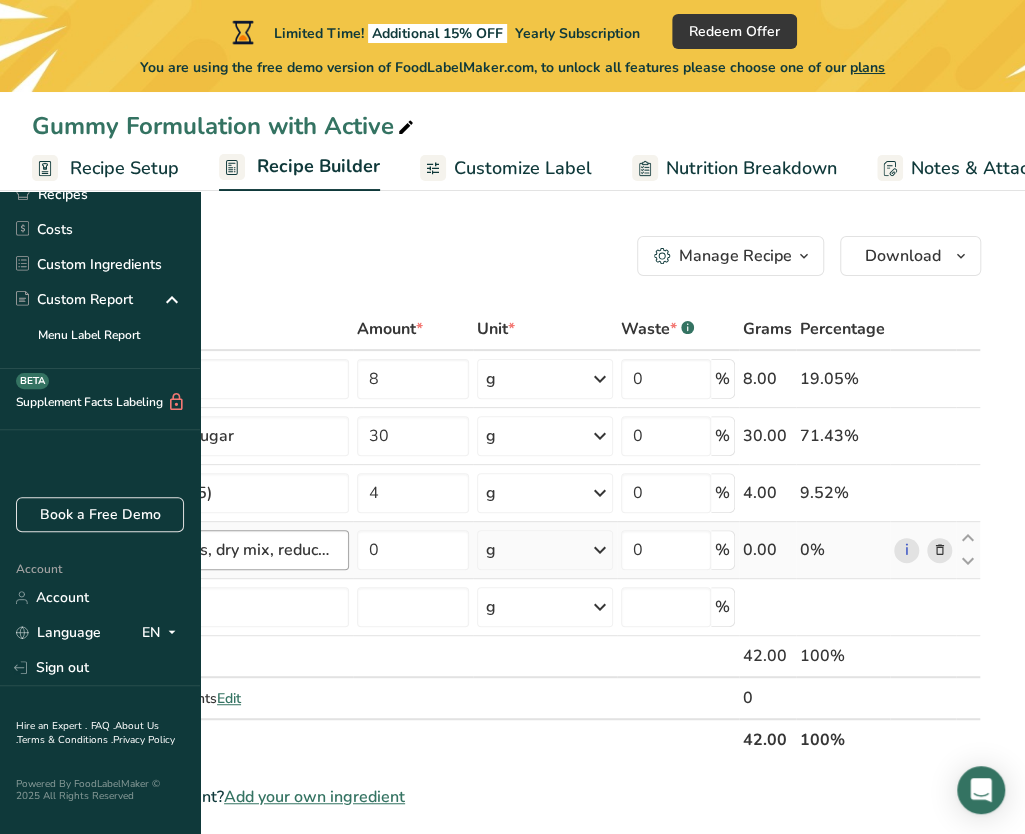 click on "Gelatin desserts, dry mix, reduced calorie, with aspartame, added phosphorus, potassium, sodium, vitamin C" at bounding box center [212, 550] 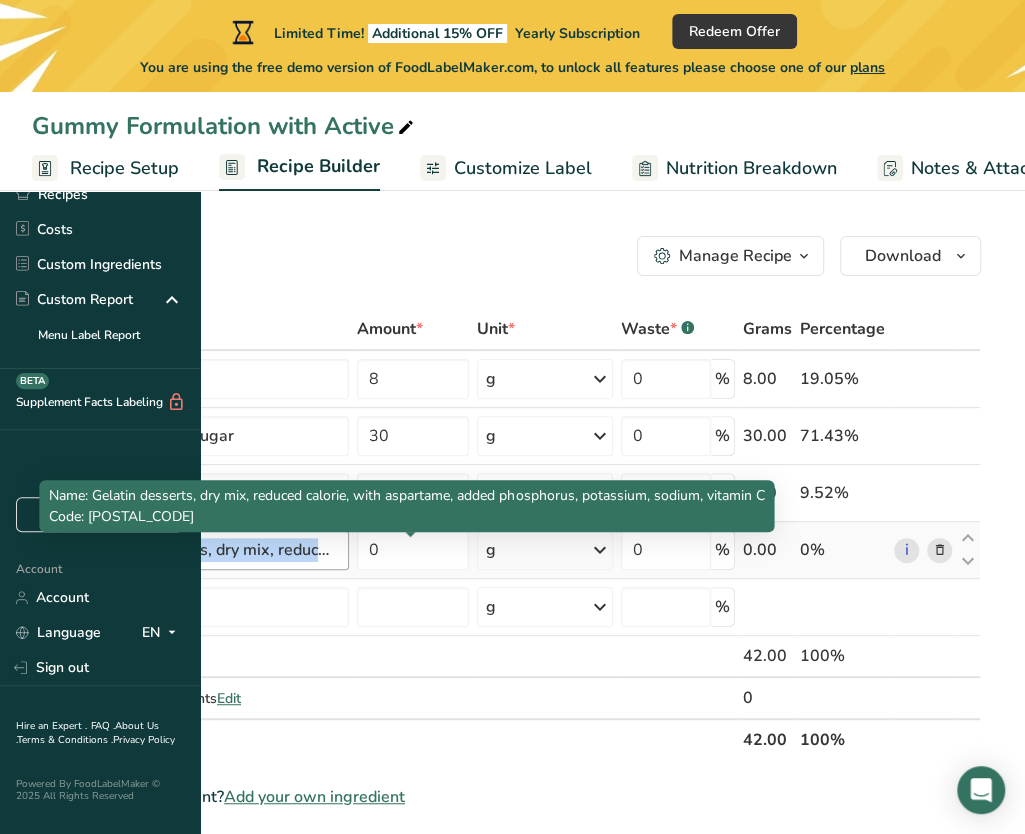 click on "Gelatin desserts, dry mix, reduced calorie, with aspartame, added phosphorus, potassium, sodium, vitamin C" at bounding box center (212, 550) 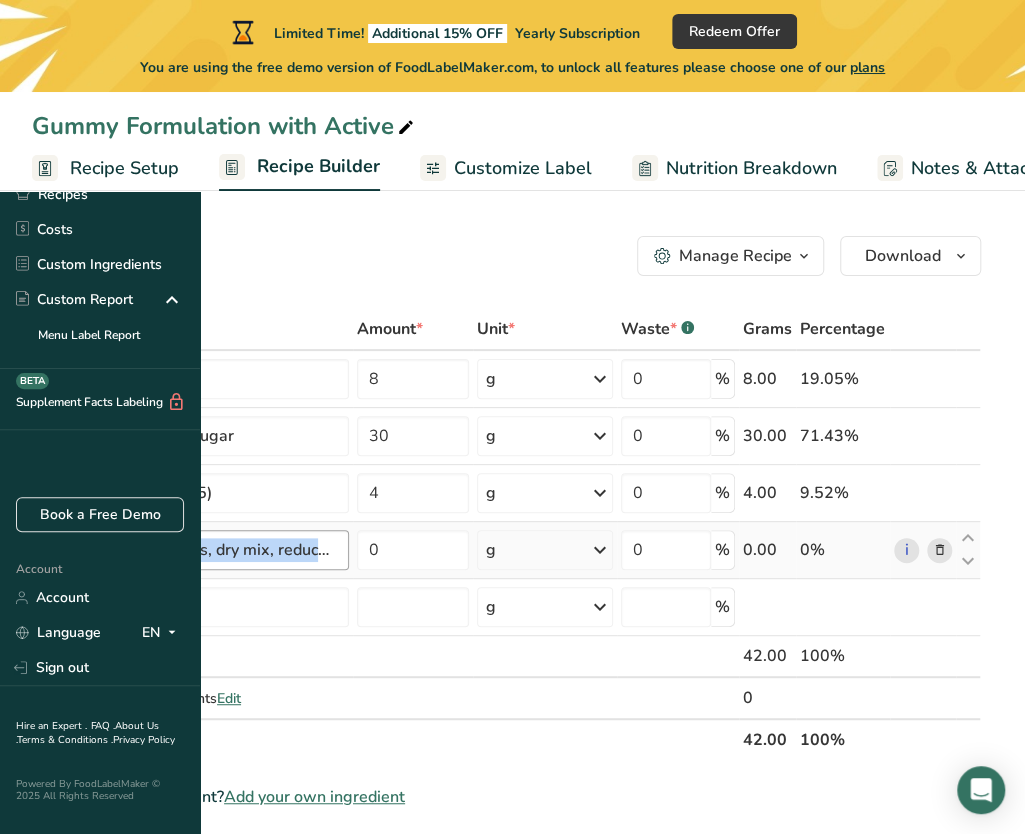 click on "Gelatin desserts, dry mix, reduced calorie, with aspartame, added phosphorus, potassium, sodium, vitamin C" at bounding box center (212, 550) 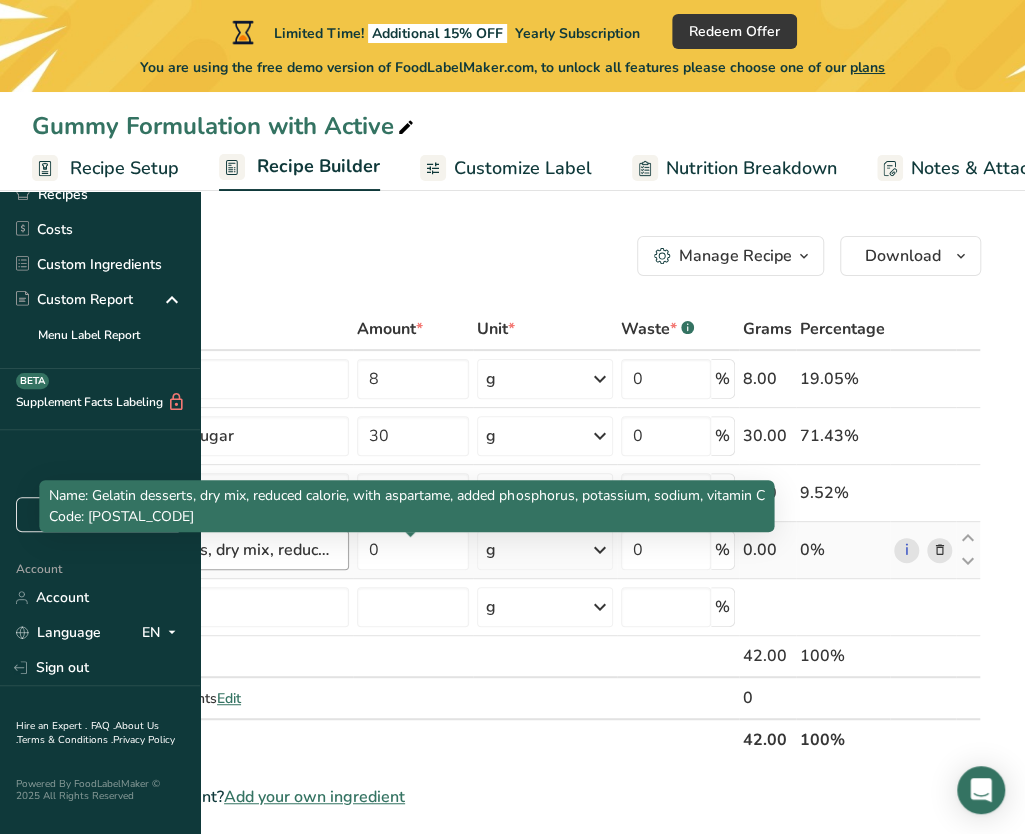 click on "Gelatin desserts, dry mix, reduced calorie, with aspartame, added phosphorus, potassium, sodium, vitamin C" at bounding box center [212, 550] 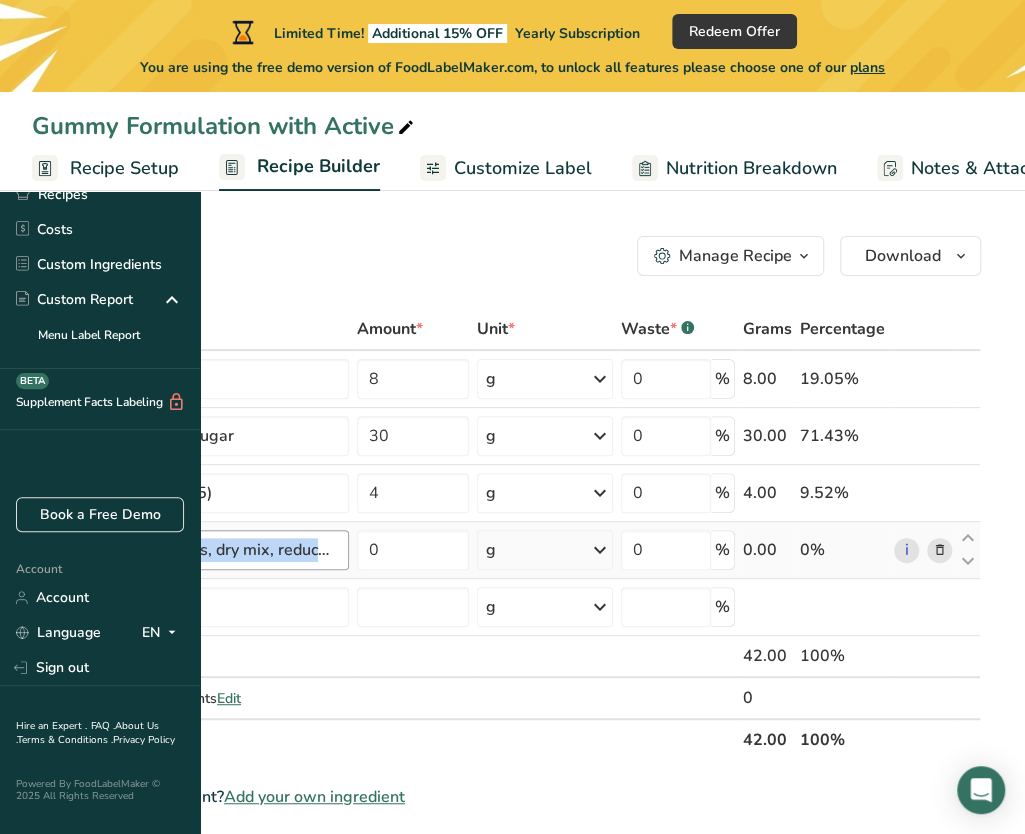 click on "Gelatin desserts, dry mix, reduced calorie, with aspartame, added phosphorus, potassium, sodium, vitamin C" at bounding box center [212, 550] 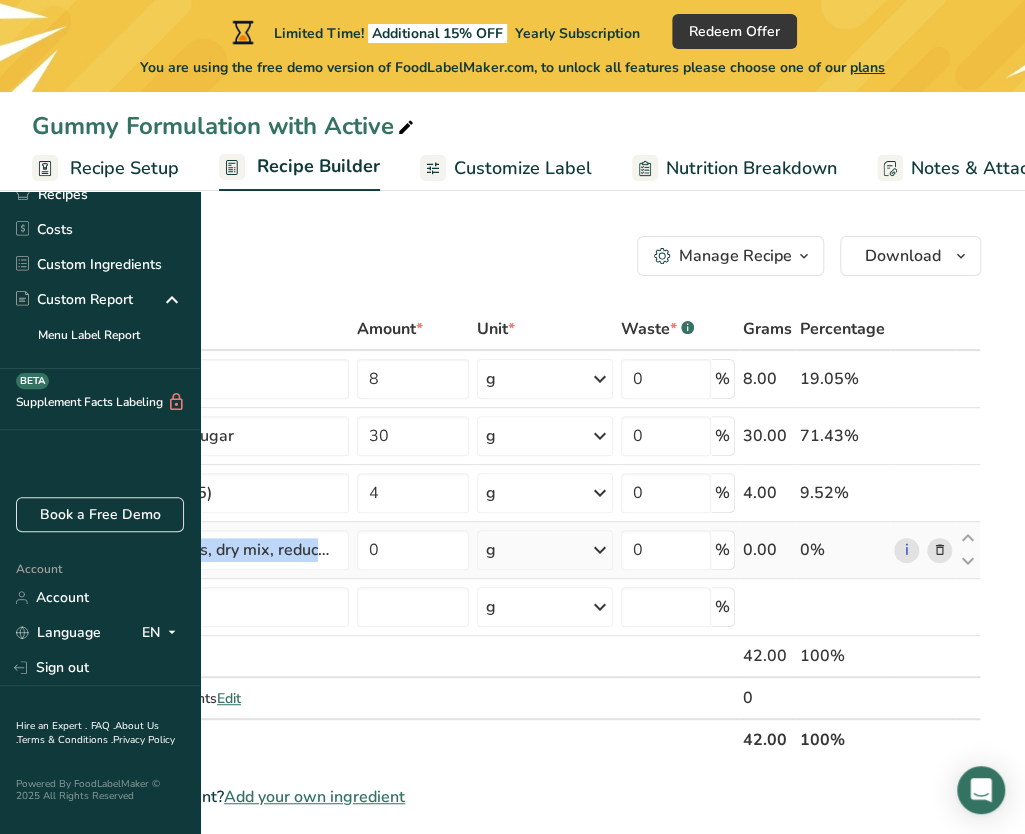 click at bounding box center (939, 550) 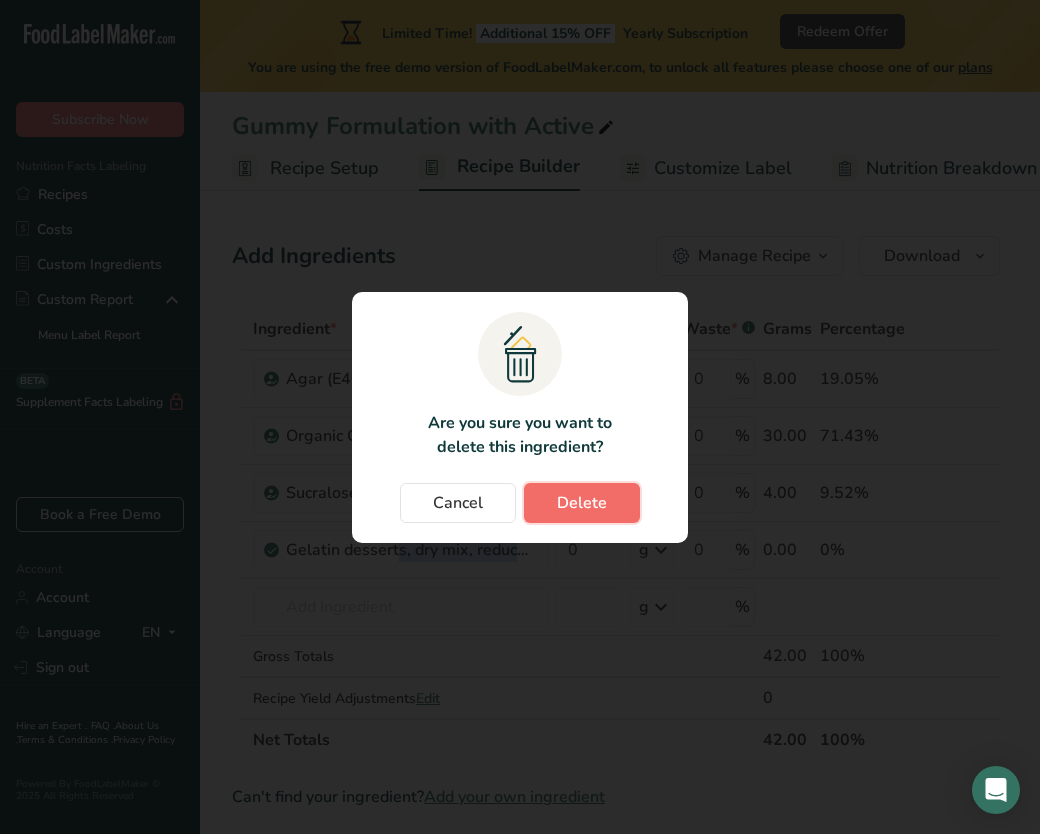 click on "Delete" at bounding box center (582, 503) 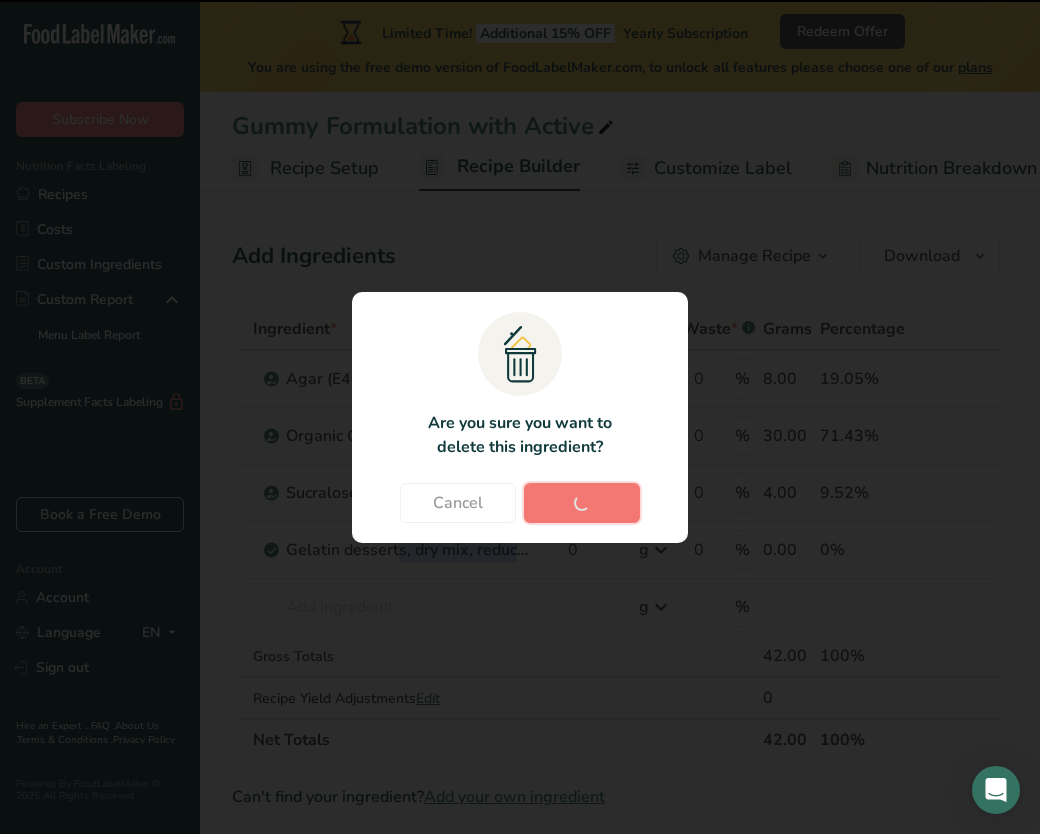 type 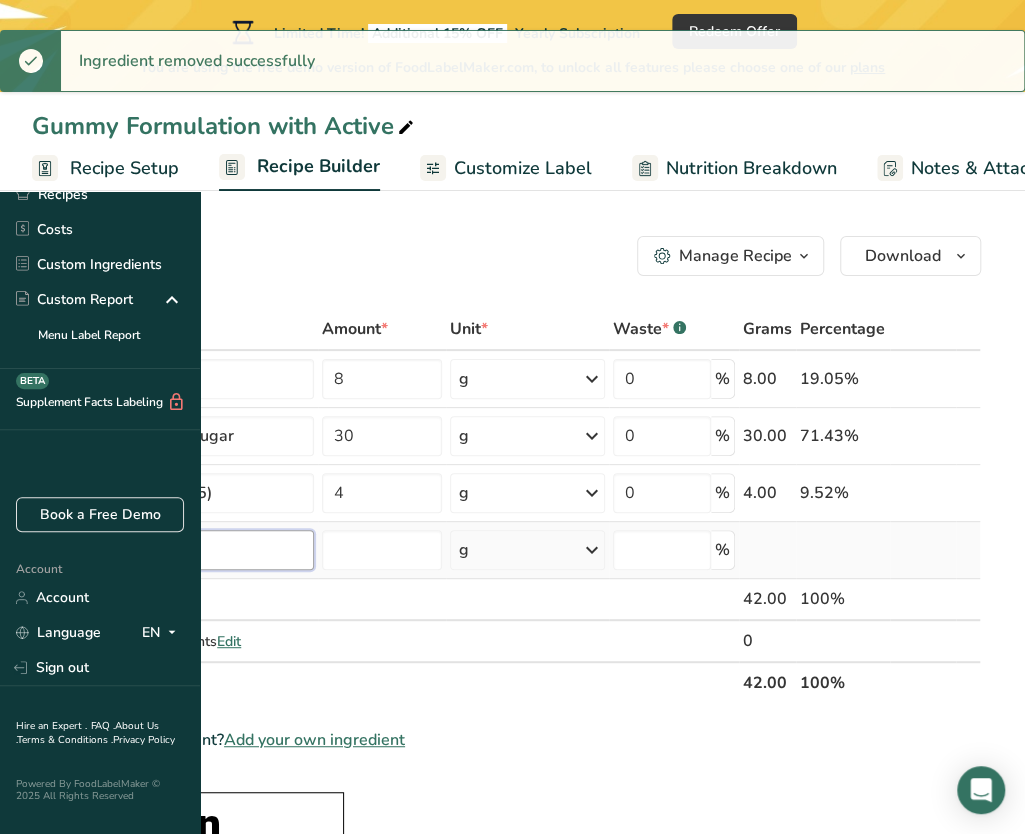 click at bounding box center [184, 550] 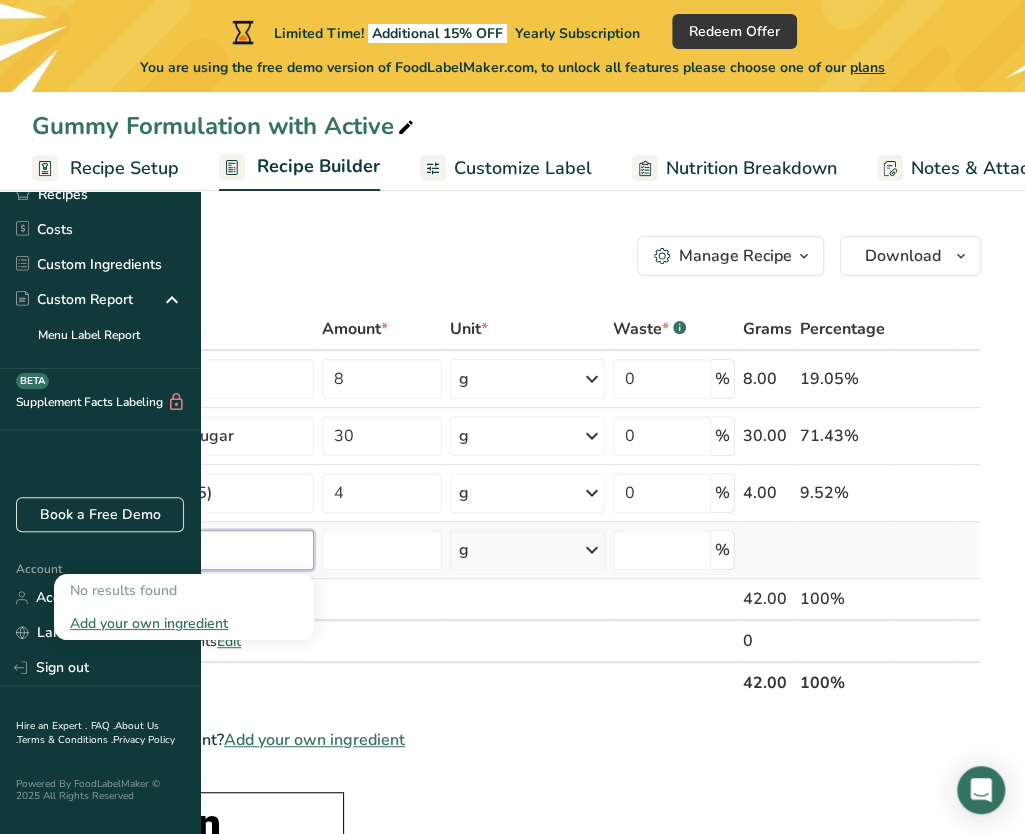 type on "k" 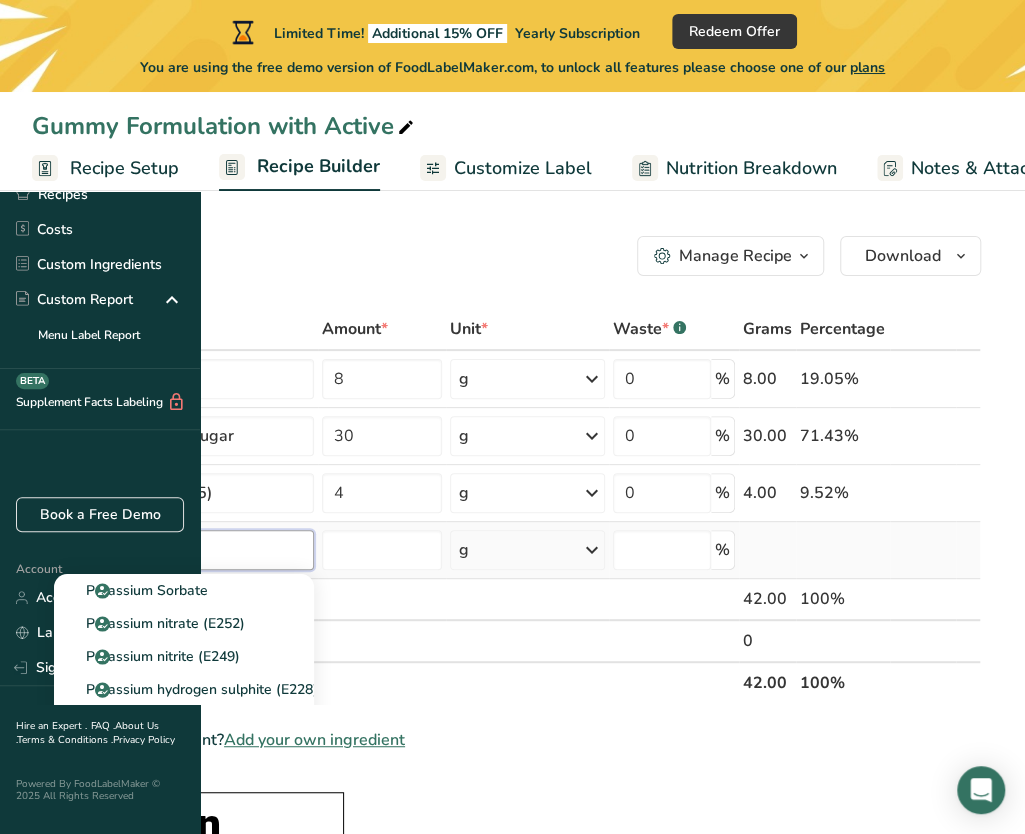 type on "P" 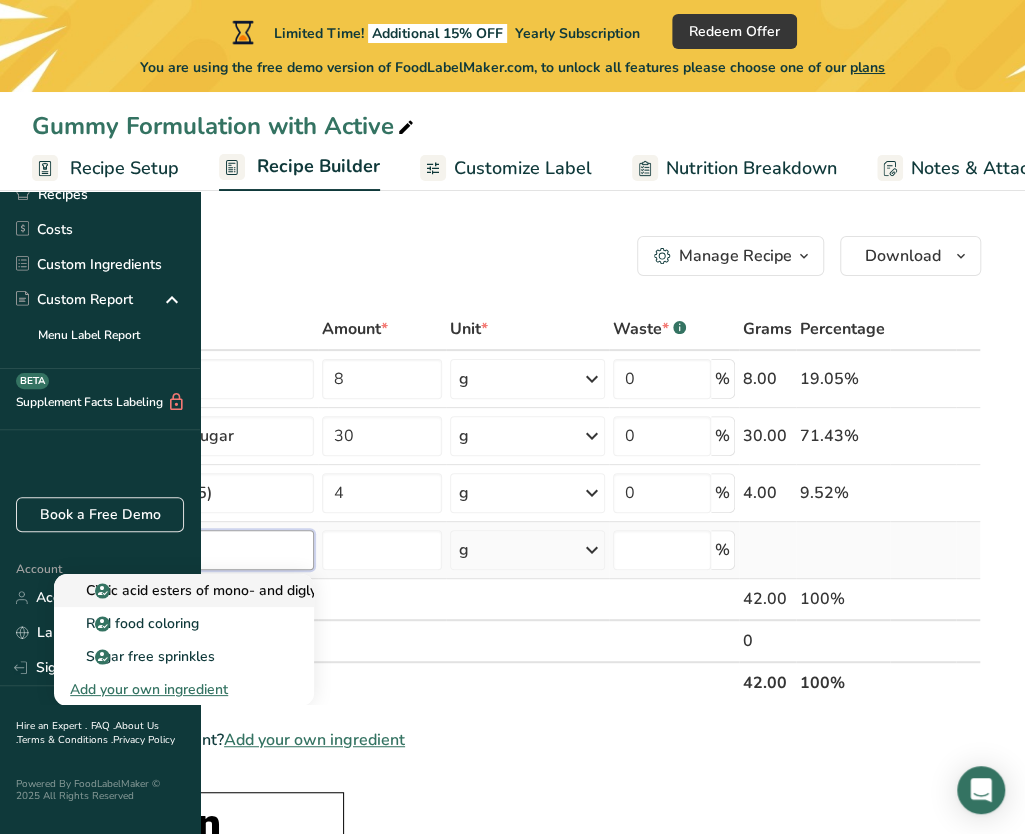 type on "citric acid" 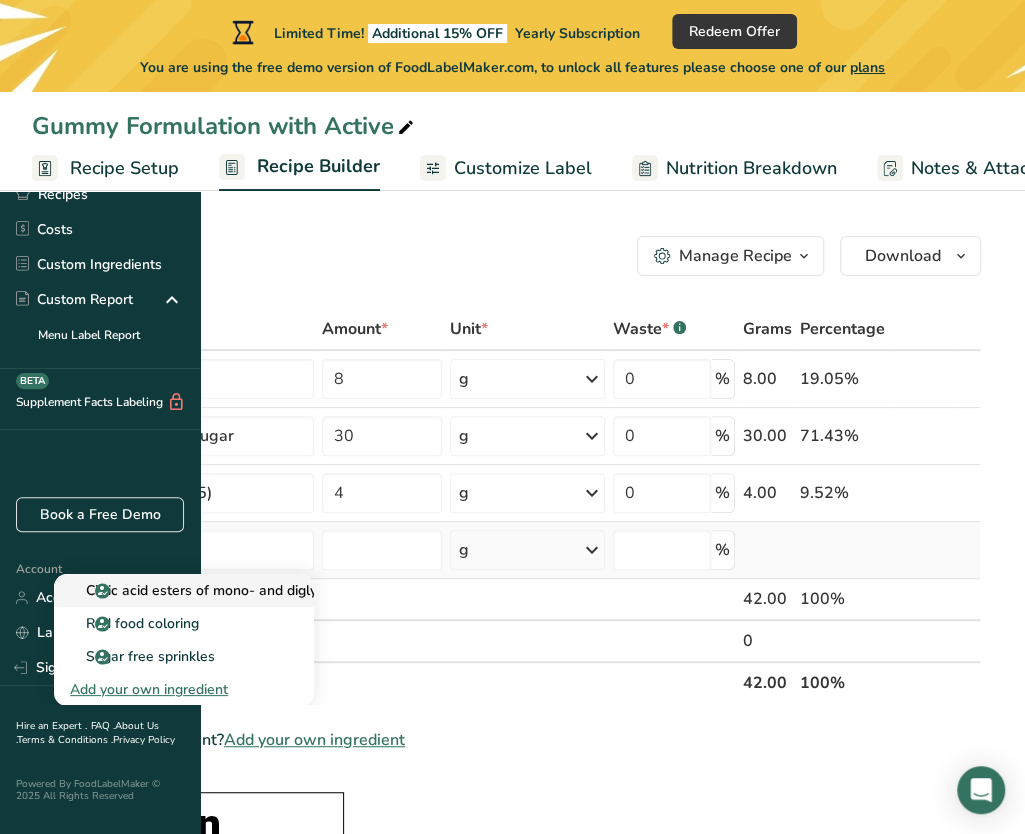 click on "Citric acid esters of mono- and diglycerides of fatty acids (E472c)" at bounding box center [287, 590] 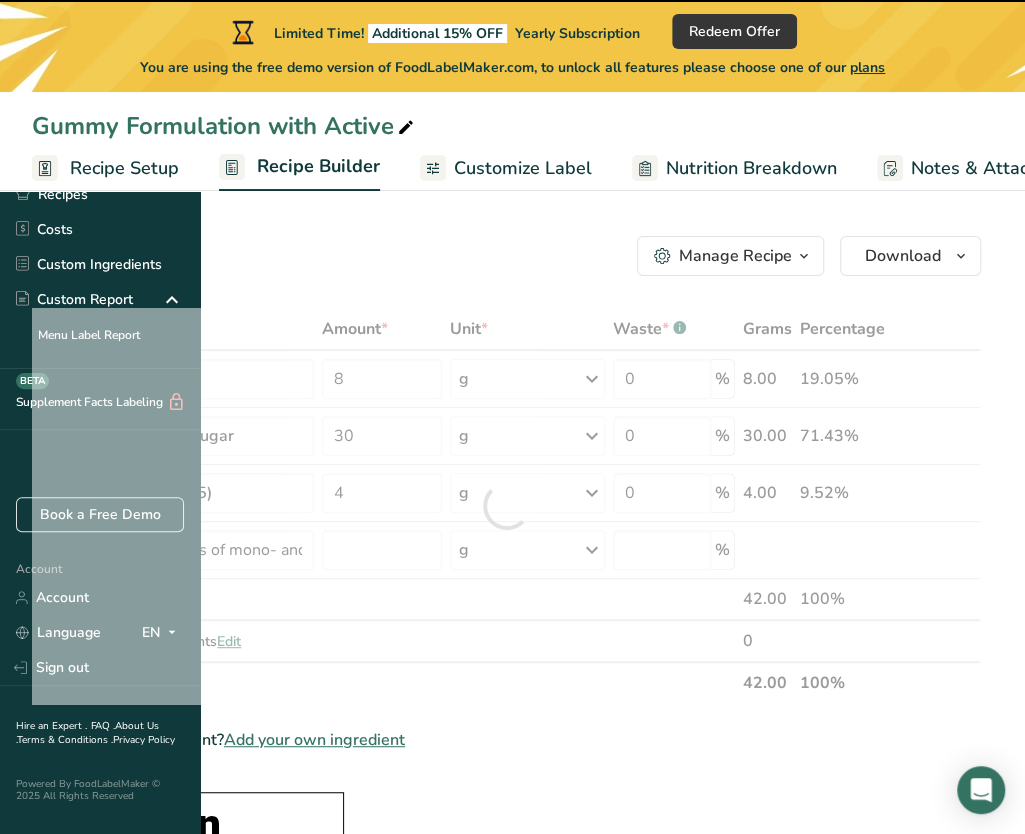 type on "0" 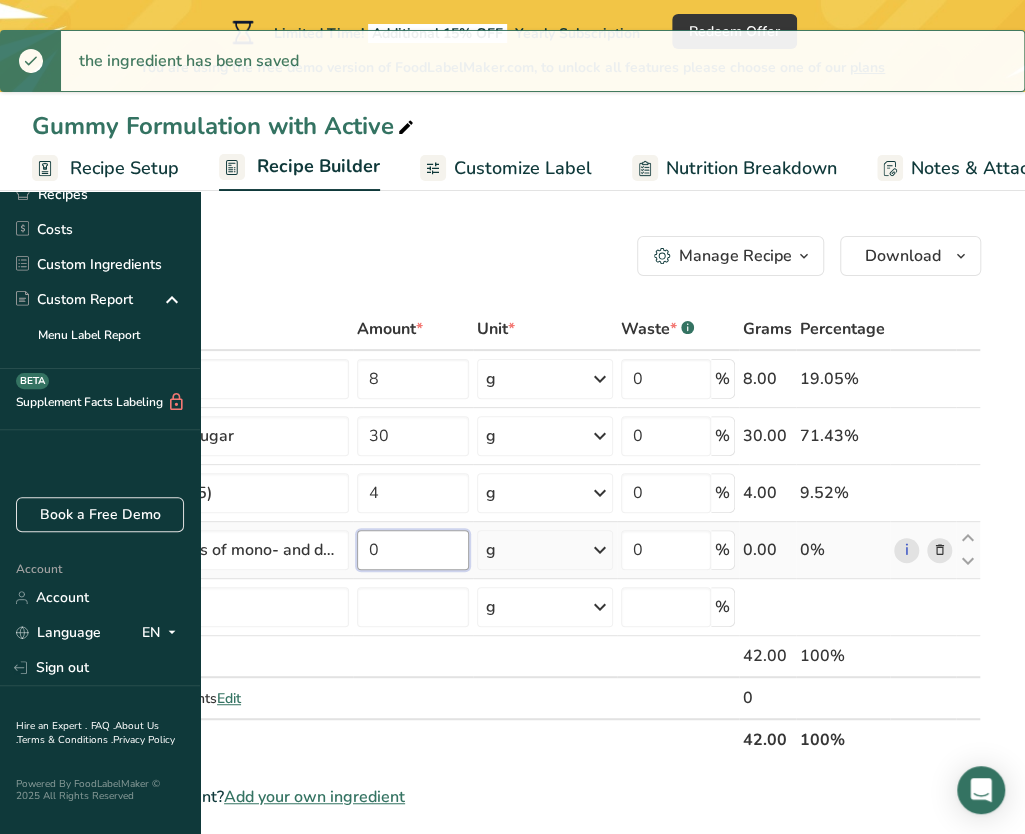 click on "0" at bounding box center (413, 550) 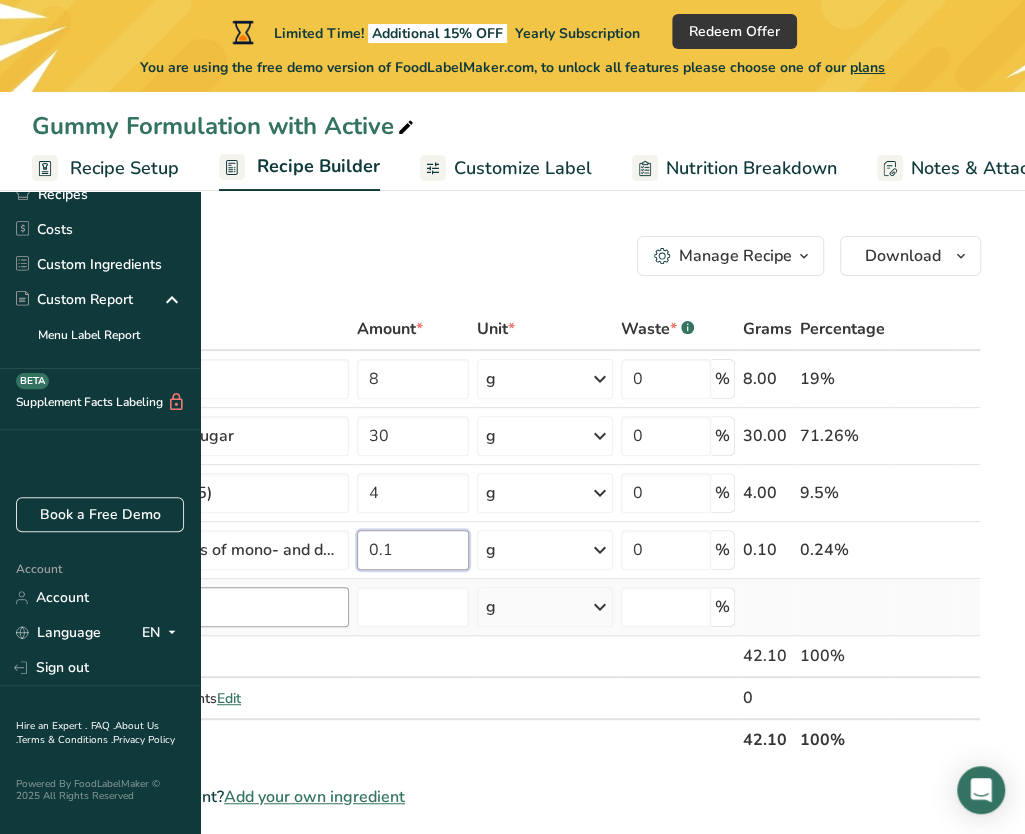 type on "0.1" 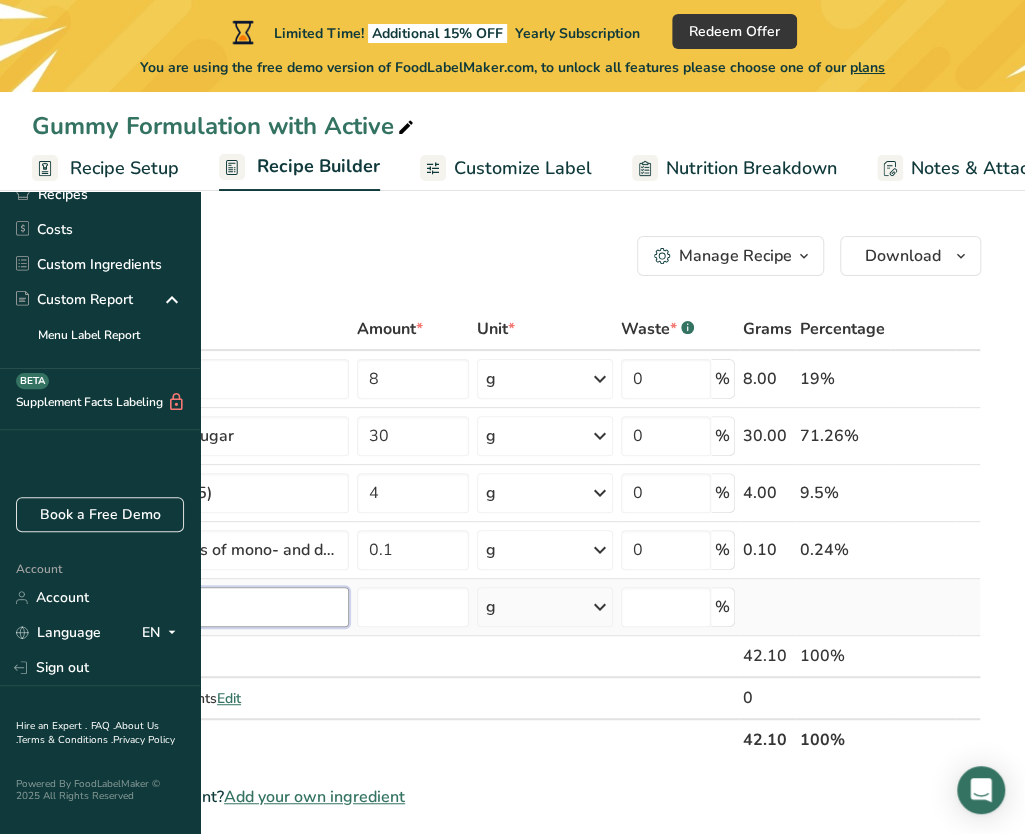 click on "Ingredient *
Amount *
Unit *
Waste *   .a-a{fill:#347362;}.b-a{fill:#fff;}          Grams
Percentage
Agar (E406)
8
g
Portions
100 gram
Weight Units
g
kg
mg
See more
Volume Units
l
Volume units require a density conversion. If you know your ingredient's density enter it below. Otherwise, click on "RIA" our AI Regulatory bot - she will be able to help you
lb/ft3
g/cm3
Confirm
mL
Volume units require a density conversion. If you know your ingredient's density enter it below. Otherwise, click on "RIA" our AI Regulatory bot - she will be able to help you" at bounding box center [506, 534] 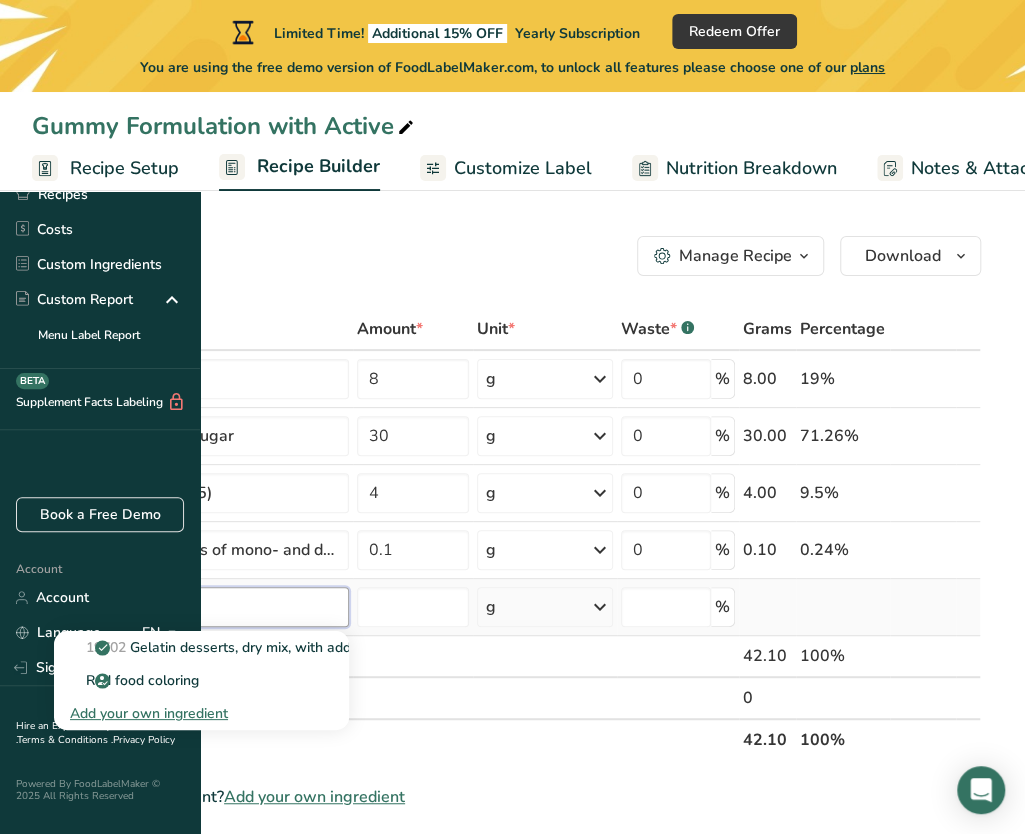 type on "sodium cit" 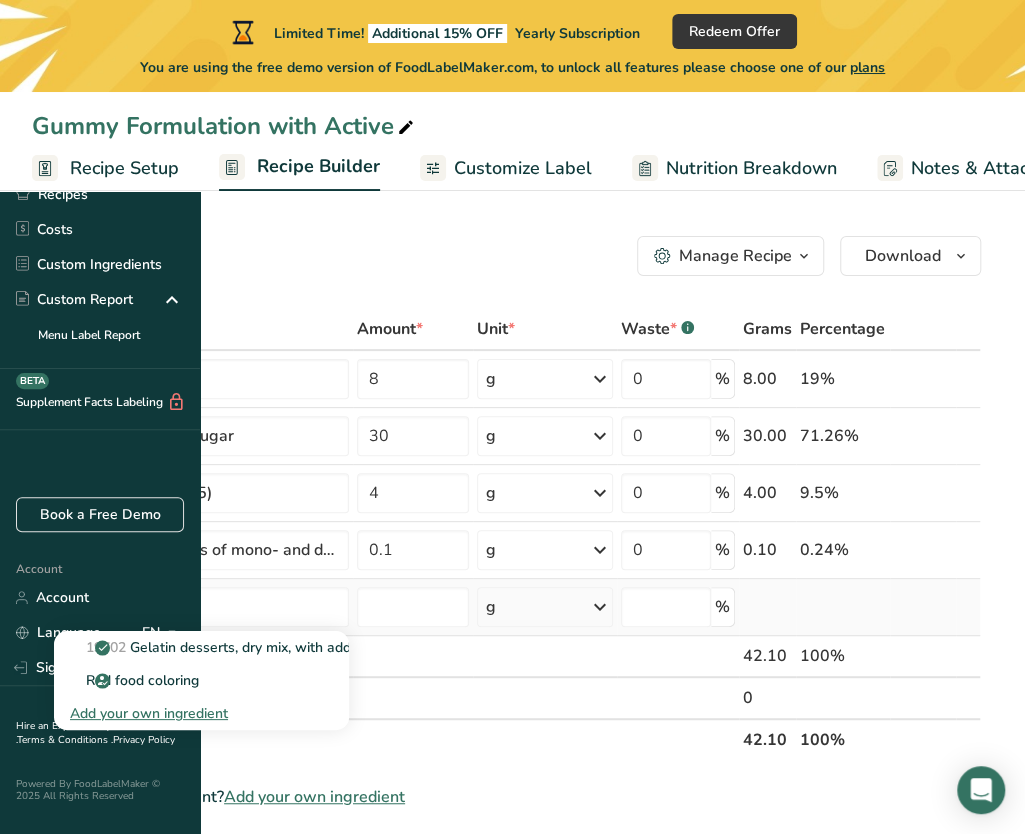 type 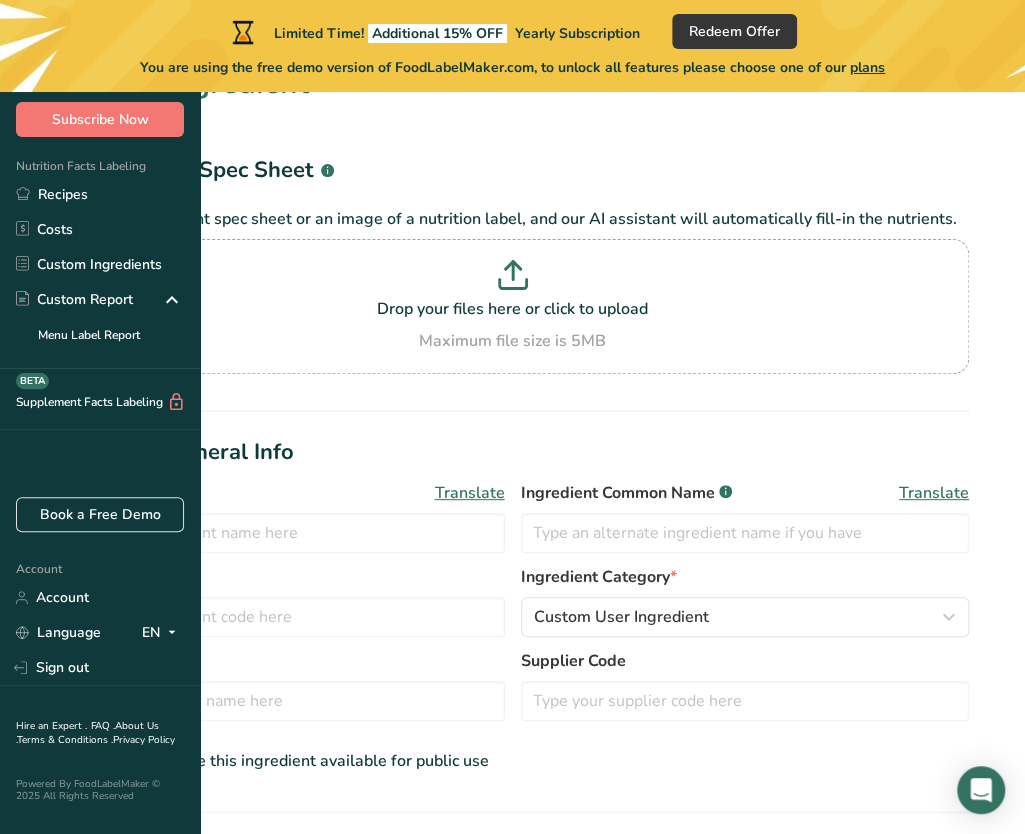 scroll, scrollTop: 46, scrollLeft: 0, axis: vertical 